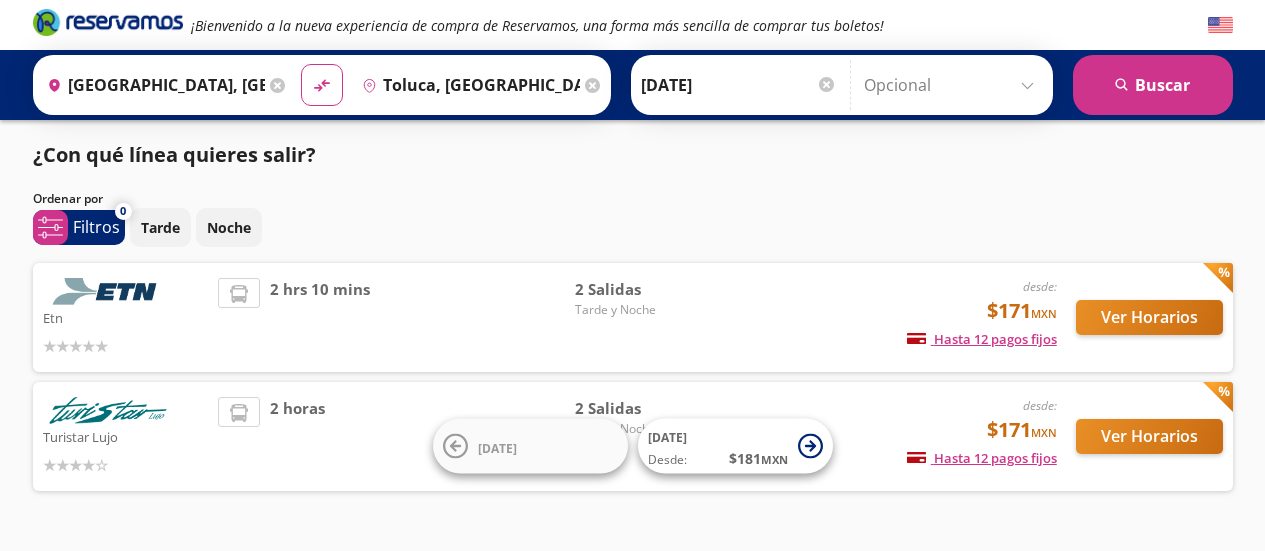 scroll, scrollTop: 0, scrollLeft: 0, axis: both 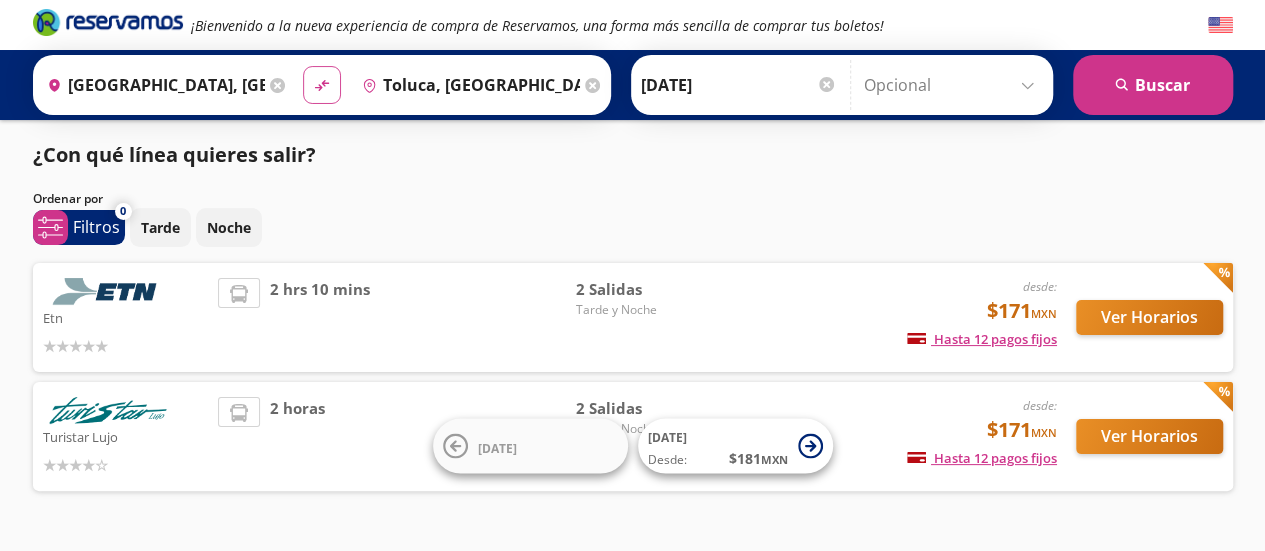click on "material-symbols:compare-arrows-rounded" at bounding box center (322, 85) 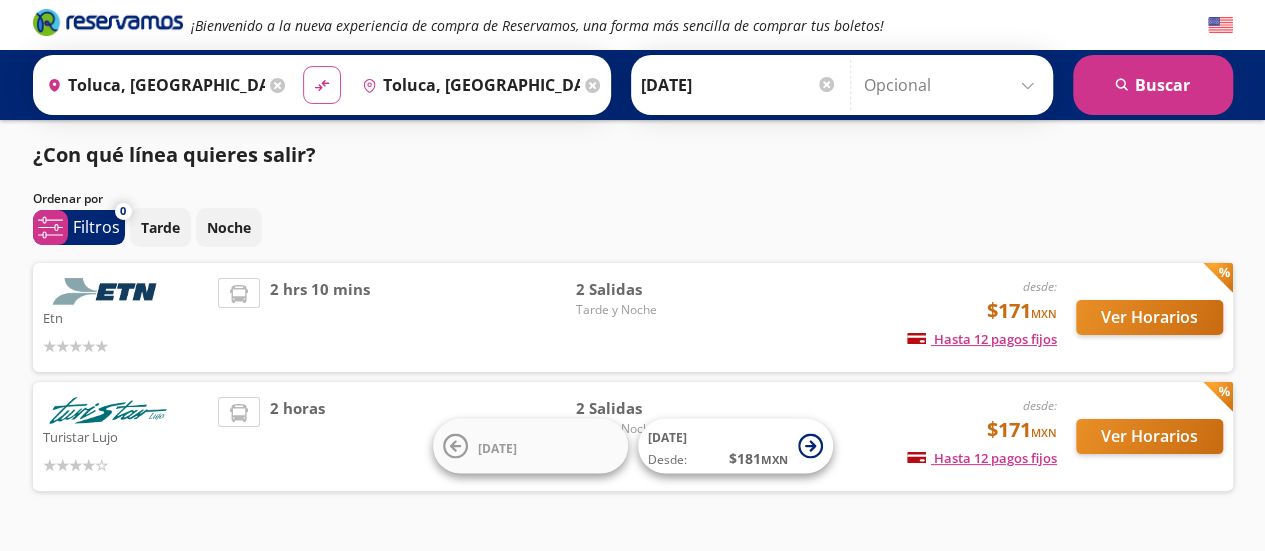 type on "[GEOGRAPHIC_DATA], [GEOGRAPHIC_DATA]" 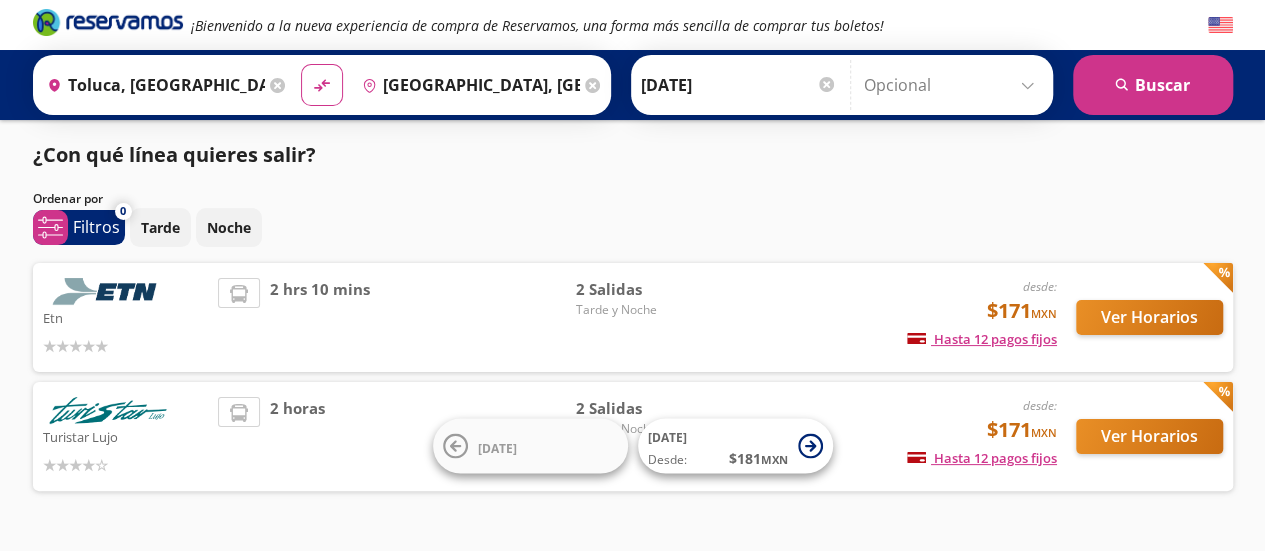 click on "Toluca, [GEOGRAPHIC_DATA]" at bounding box center [152, 85] 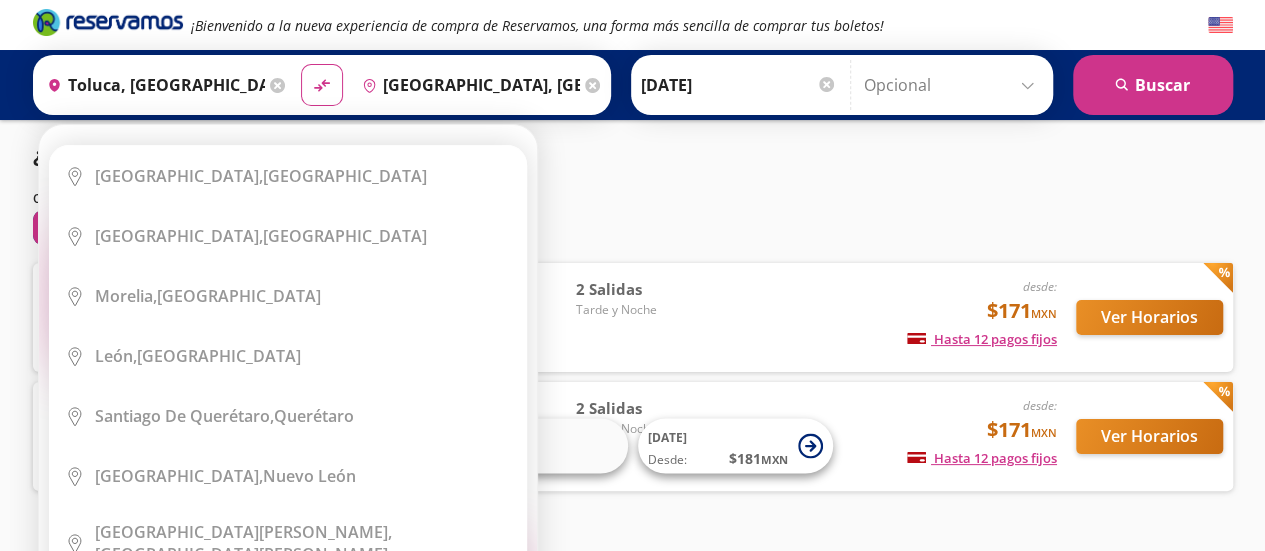 click 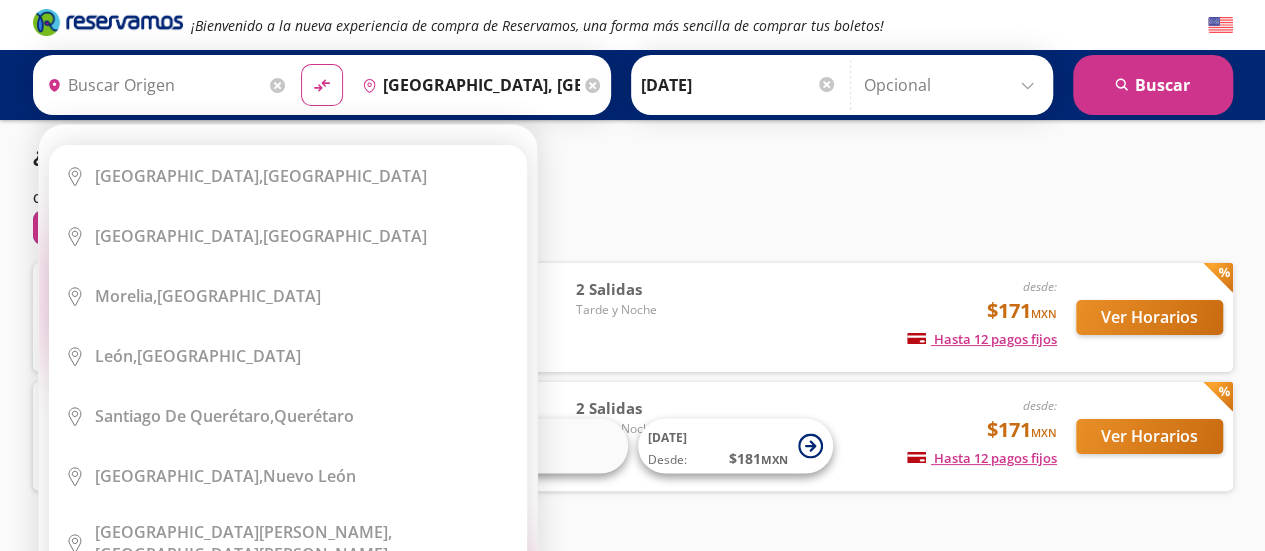 type 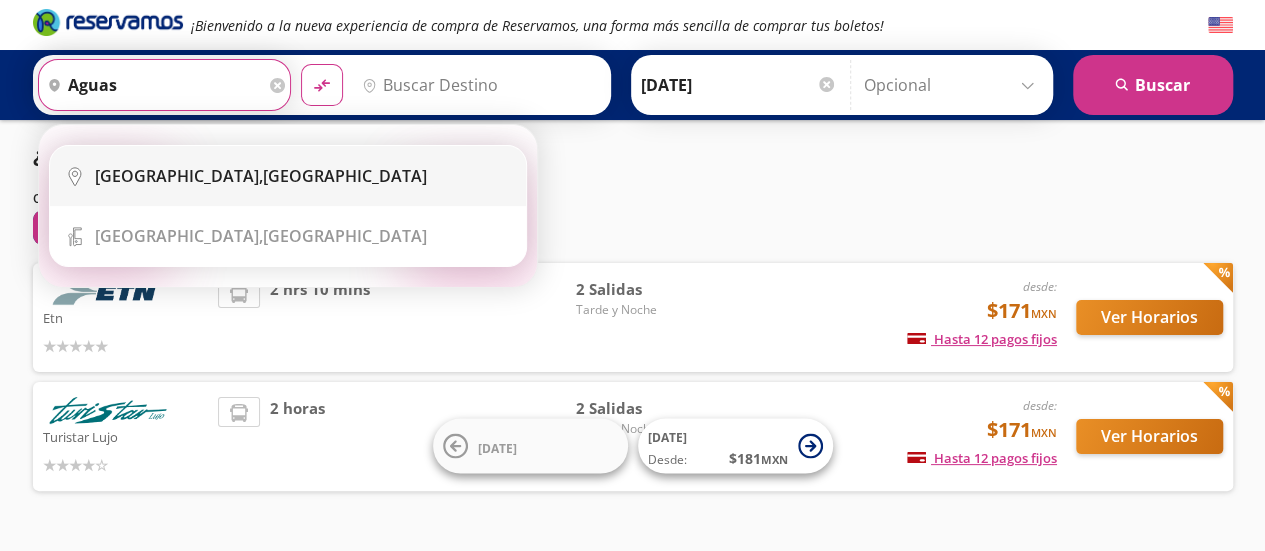 click on "City Icon
[GEOGRAPHIC_DATA],  [GEOGRAPHIC_DATA]" at bounding box center [288, 176] 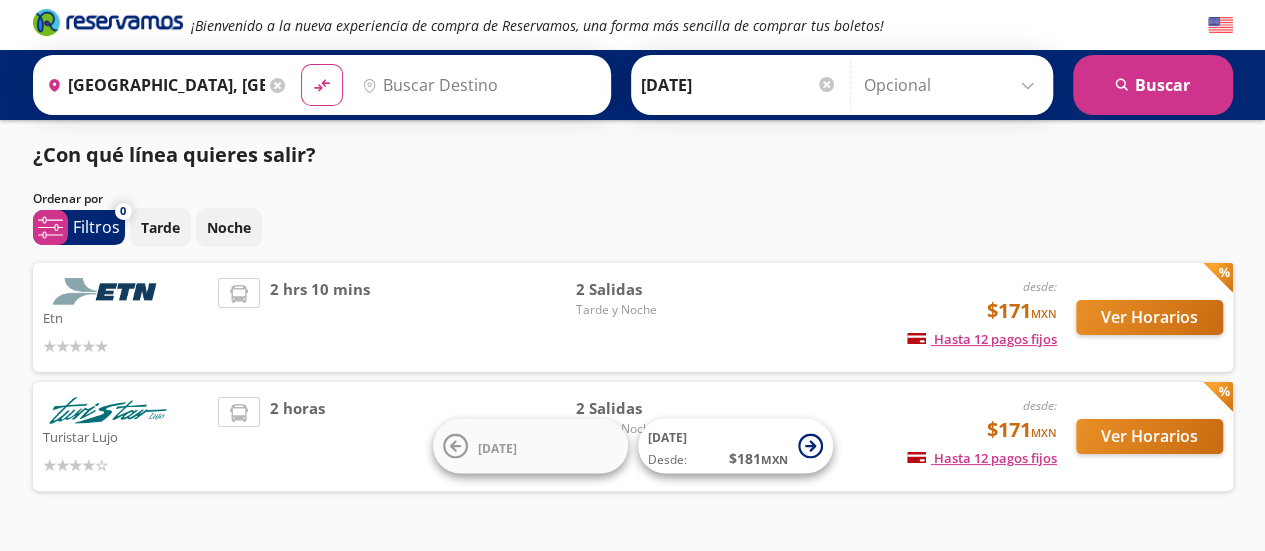 click on "Destino" at bounding box center (477, 85) 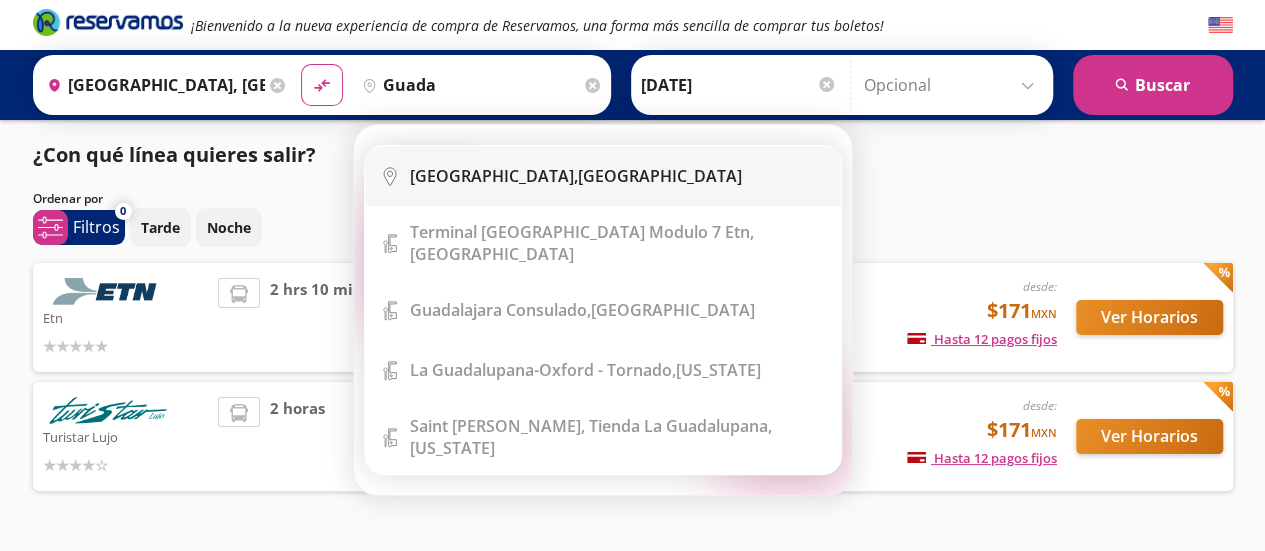 click on "[GEOGRAPHIC_DATA],  [GEOGRAPHIC_DATA]" at bounding box center [576, 176] 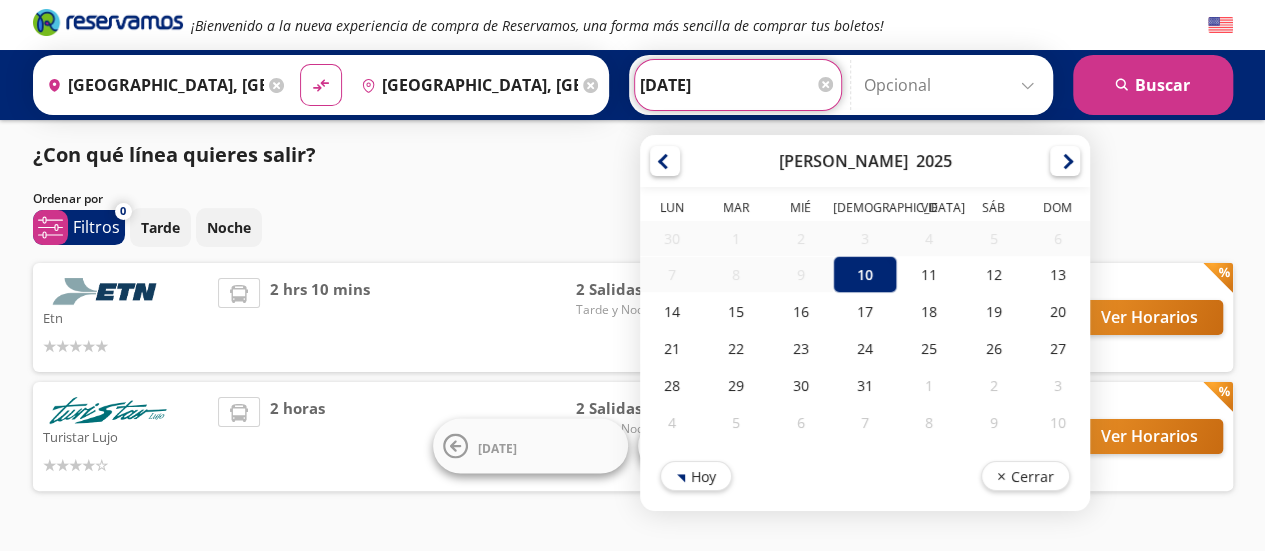 click on "[DATE]" at bounding box center [738, 85] 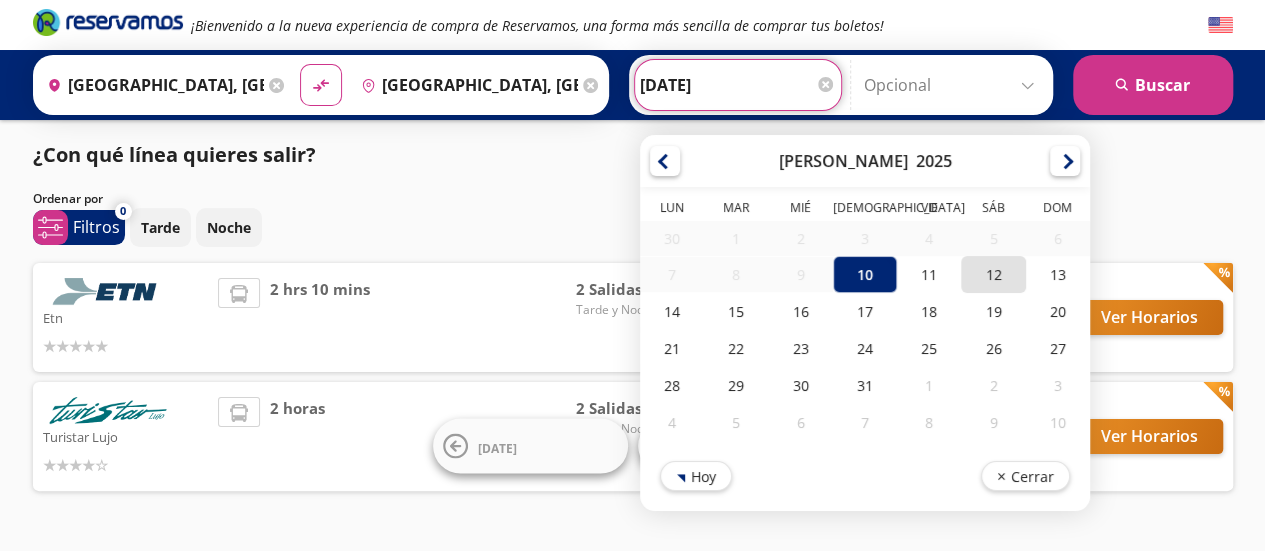 click on "12" at bounding box center [993, 274] 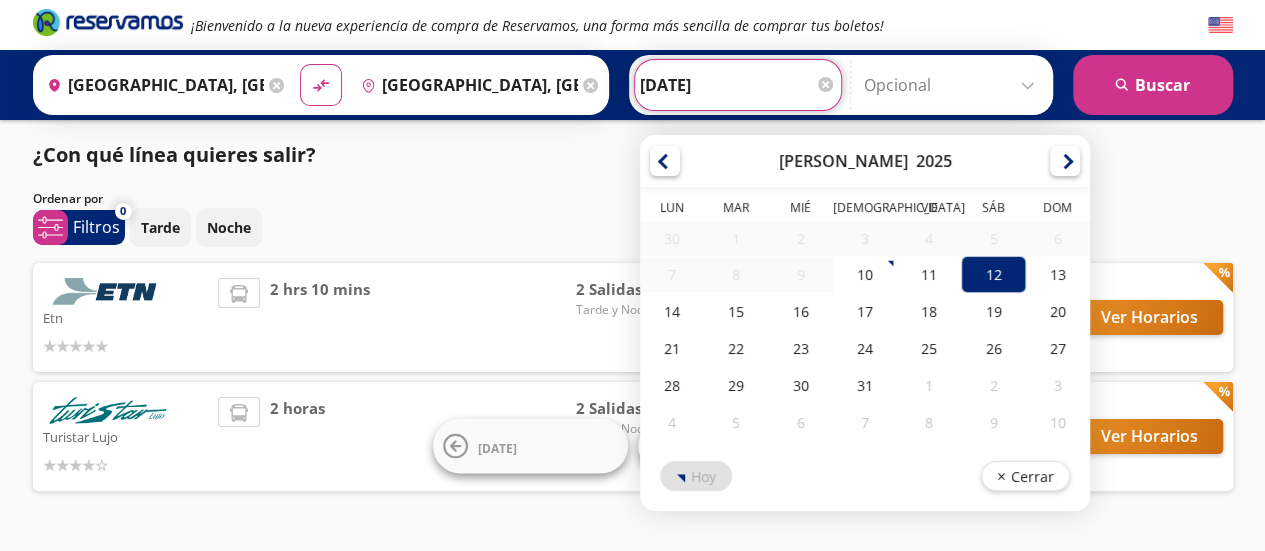 type on "[DATE]" 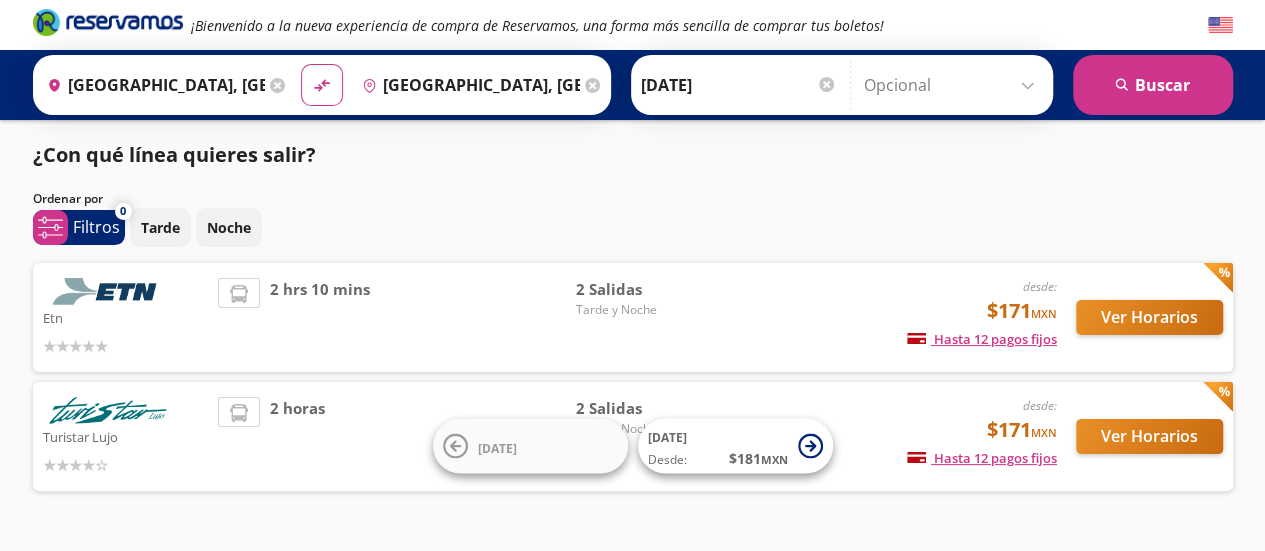 click on "[PERSON_NAME] [DATE]
Elige tu fecha de ida
[PERSON_NAME][DATE]     Lun Mar Mié Jue Vie Sáb Dom 30 1 2 3 4 5 6 7 8 9 10 11 12 13 14 15 16 17 18 19 20 21 22 23 24 25 26 27 28 29 30 31 1 2 3 4 5 6 7 8 9 10 [DATE] Cerrar
Regreso
Elige tu fecha de regreso
[PERSON_NAME][DATE]     Lun Mar Mié Jue Vie Sáb Dom 30 1 2 3 4 5 6 7 8 9 10 11 12 13 14 15 16 17 18 19 20 21 22 23 24 25 26 27 28 29 30 31 1 2 3 4 5 6 7 8 9 10 [DATE] Borrar Cerrar
arrow-down" at bounding box center [842, 85] 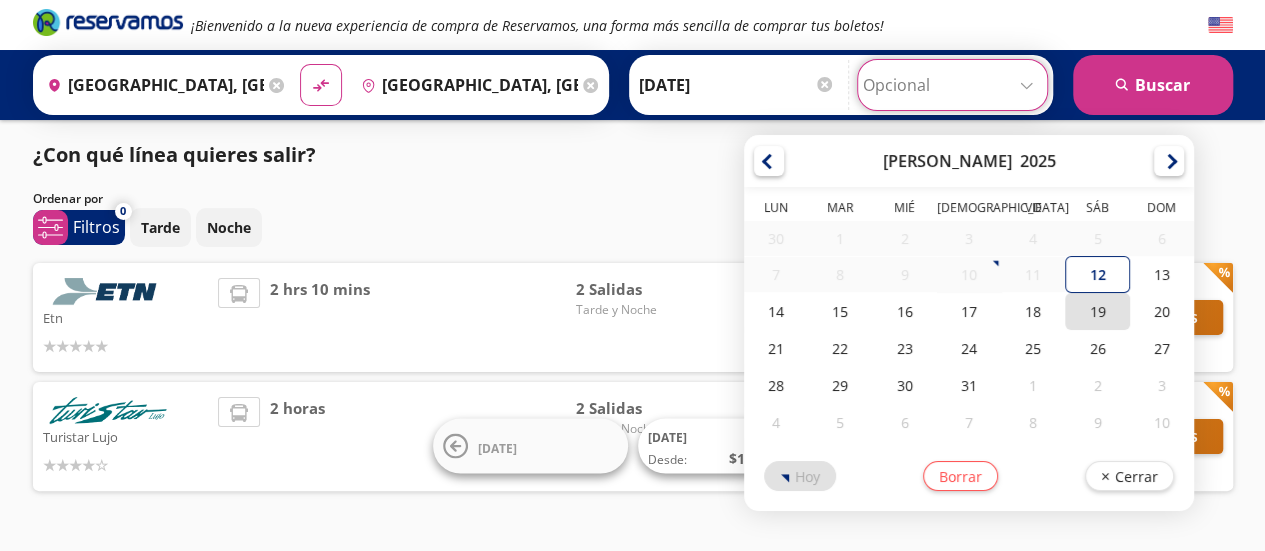 click on "19" at bounding box center (1098, 311) 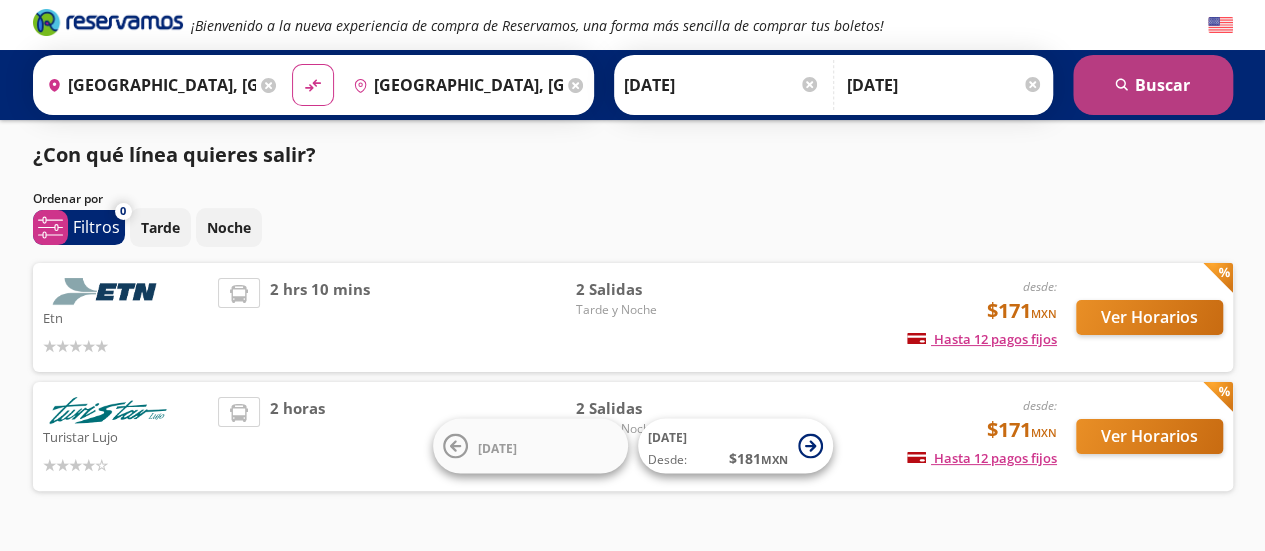 click on "search
[GEOGRAPHIC_DATA]" at bounding box center (1153, 85) 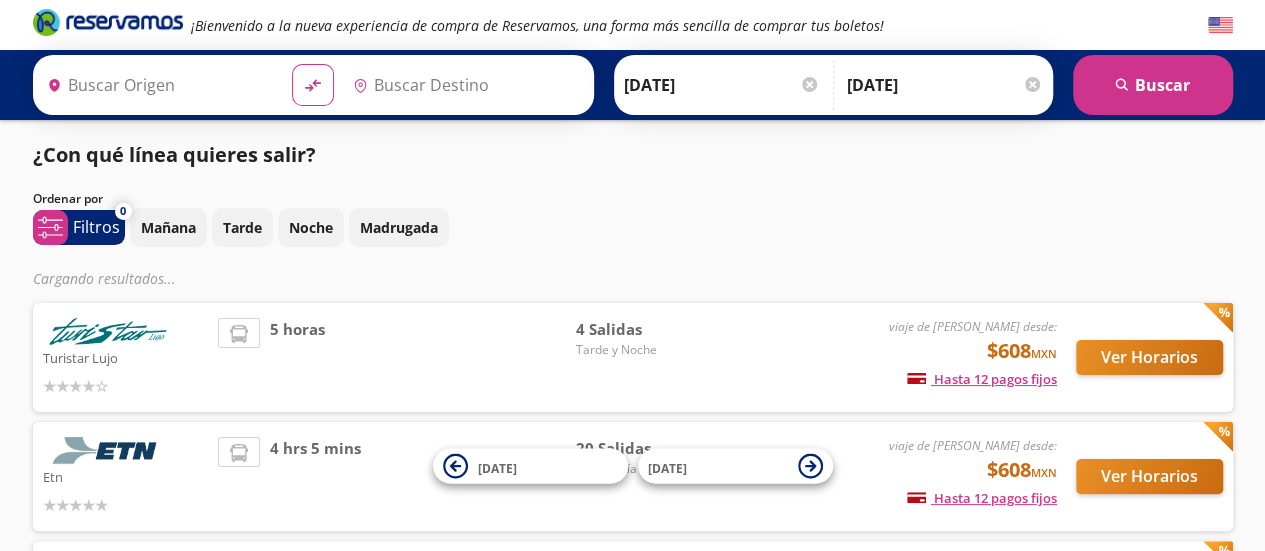 type on "[GEOGRAPHIC_DATA], [GEOGRAPHIC_DATA]" 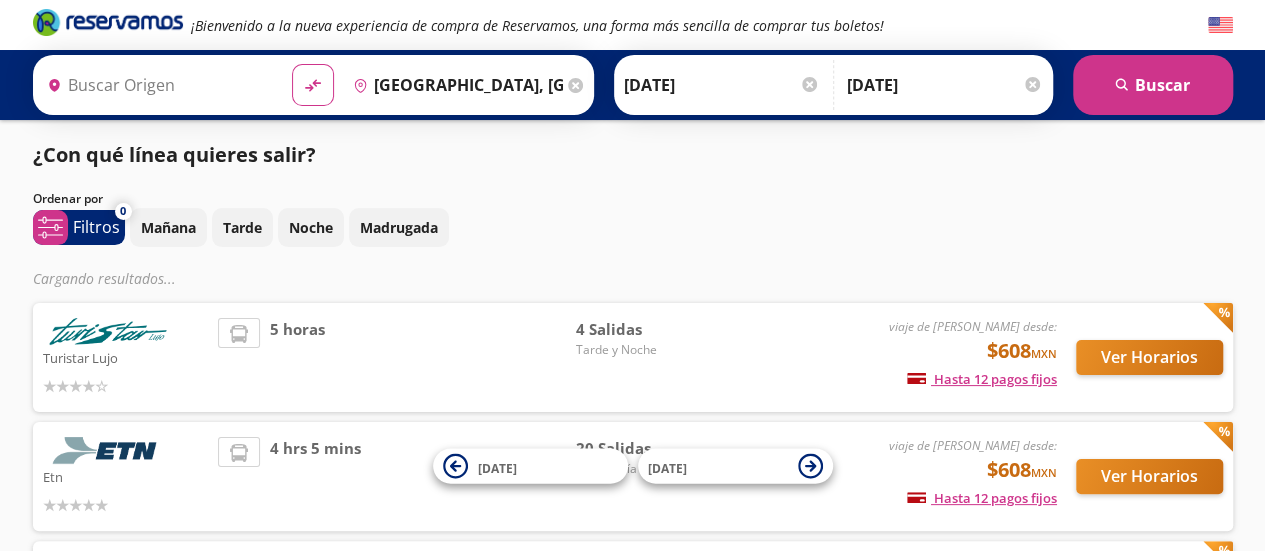 type on "[GEOGRAPHIC_DATA], [GEOGRAPHIC_DATA]" 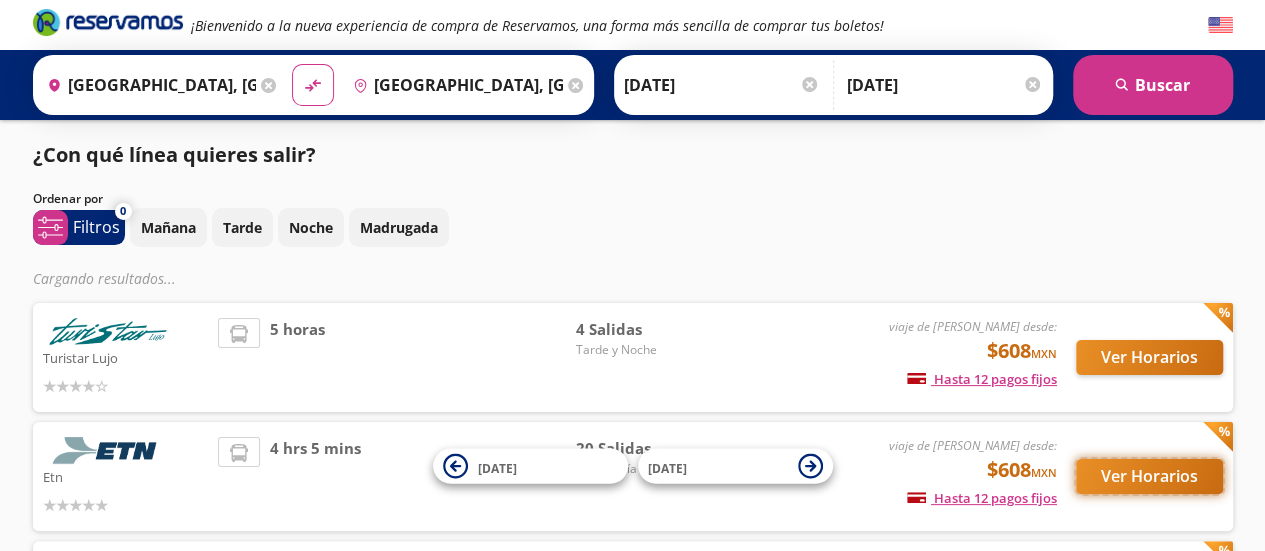 click on "Ver Horarios" at bounding box center [1149, 476] 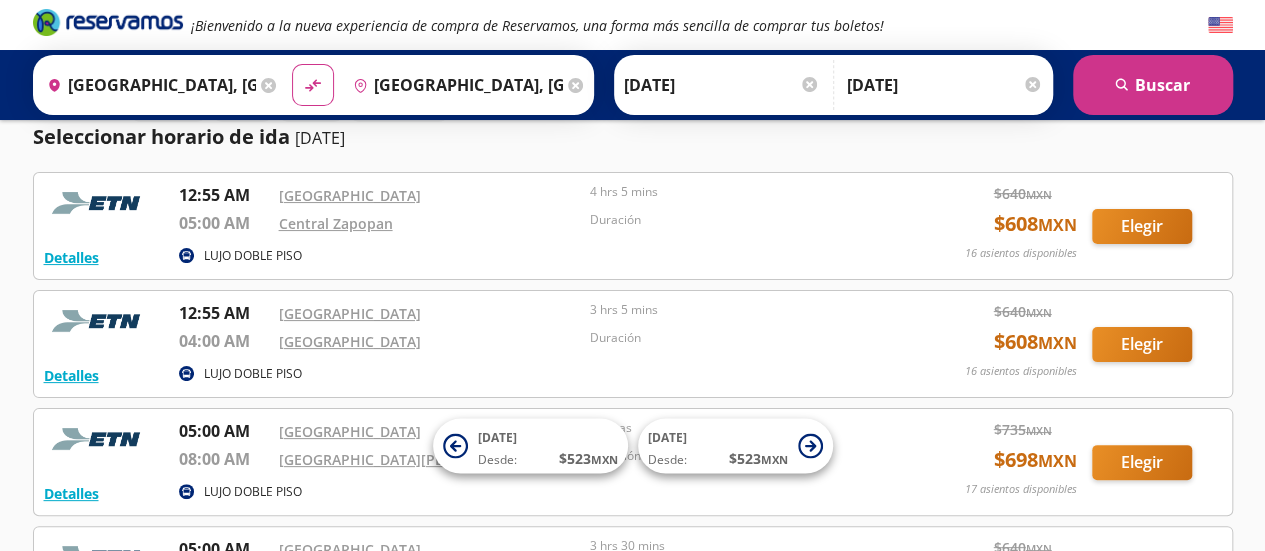 scroll, scrollTop: 0, scrollLeft: 0, axis: both 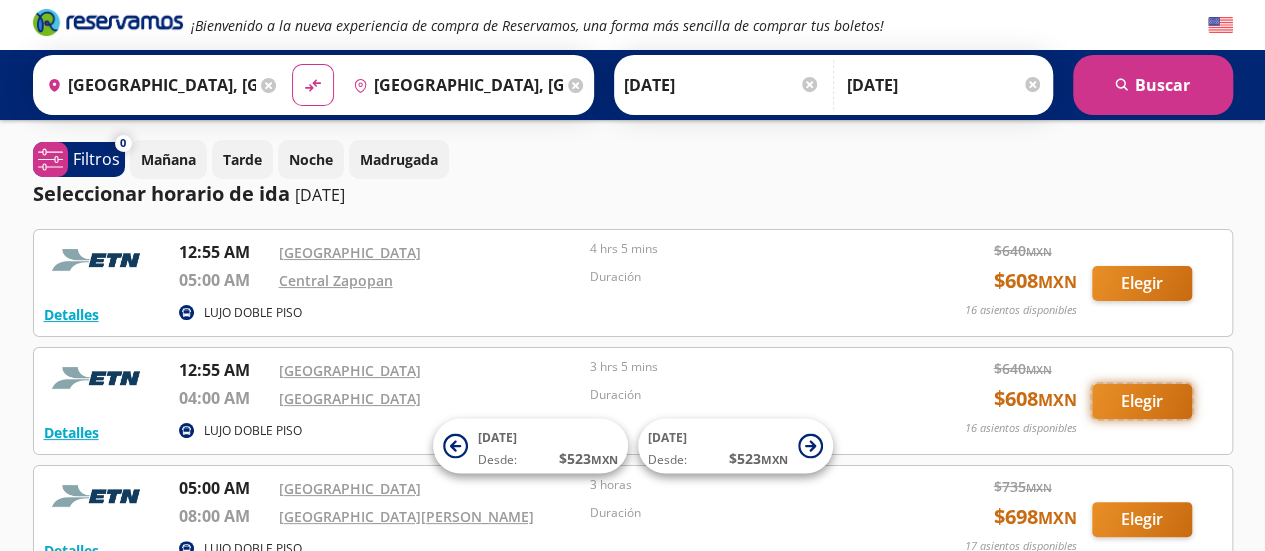 click on "Elegir" at bounding box center [1142, 401] 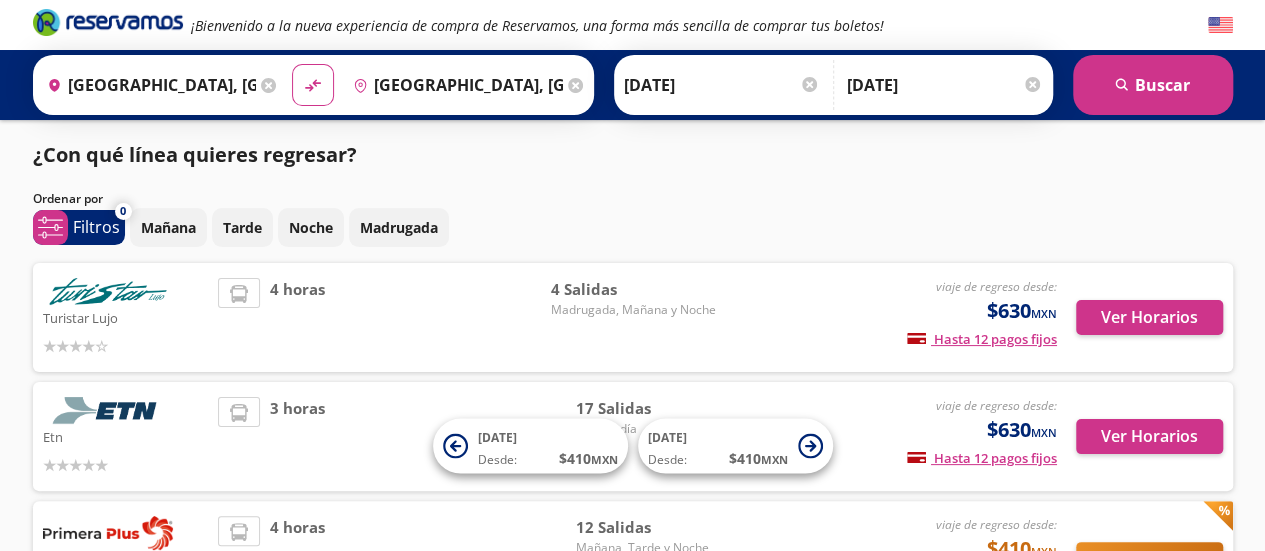 scroll, scrollTop: 100, scrollLeft: 0, axis: vertical 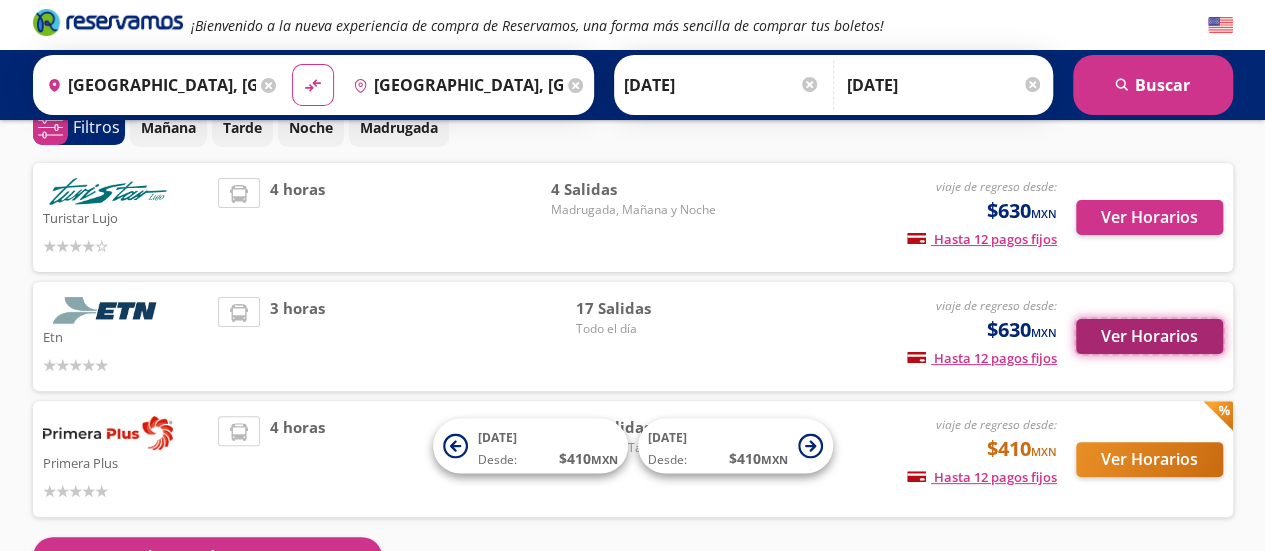 click on "Ver Horarios" at bounding box center [1149, 336] 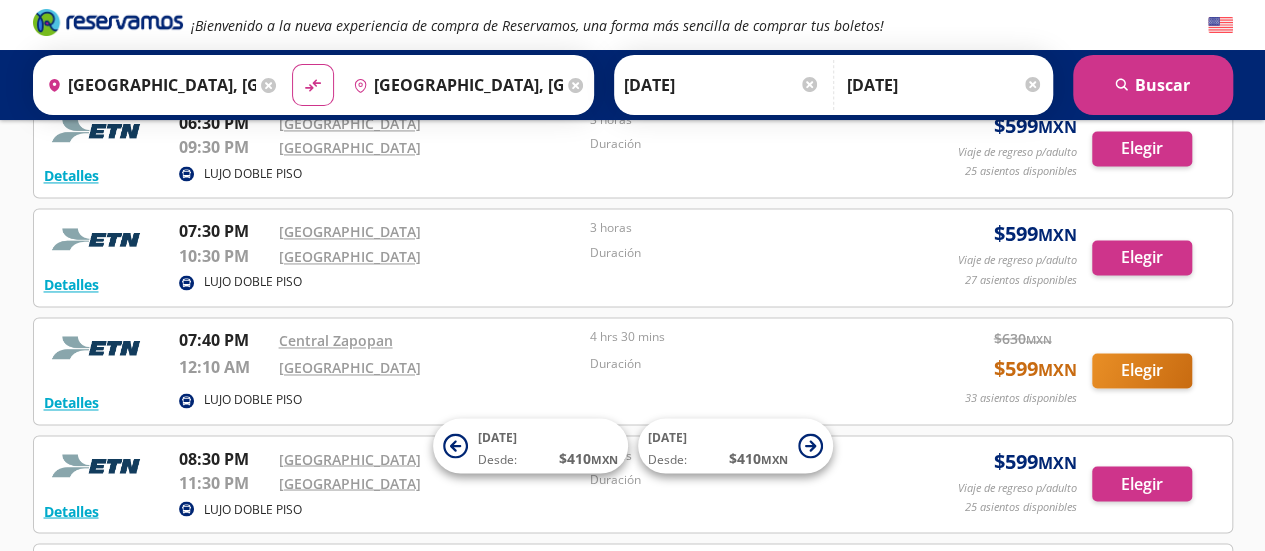 scroll, scrollTop: 1419, scrollLeft: 0, axis: vertical 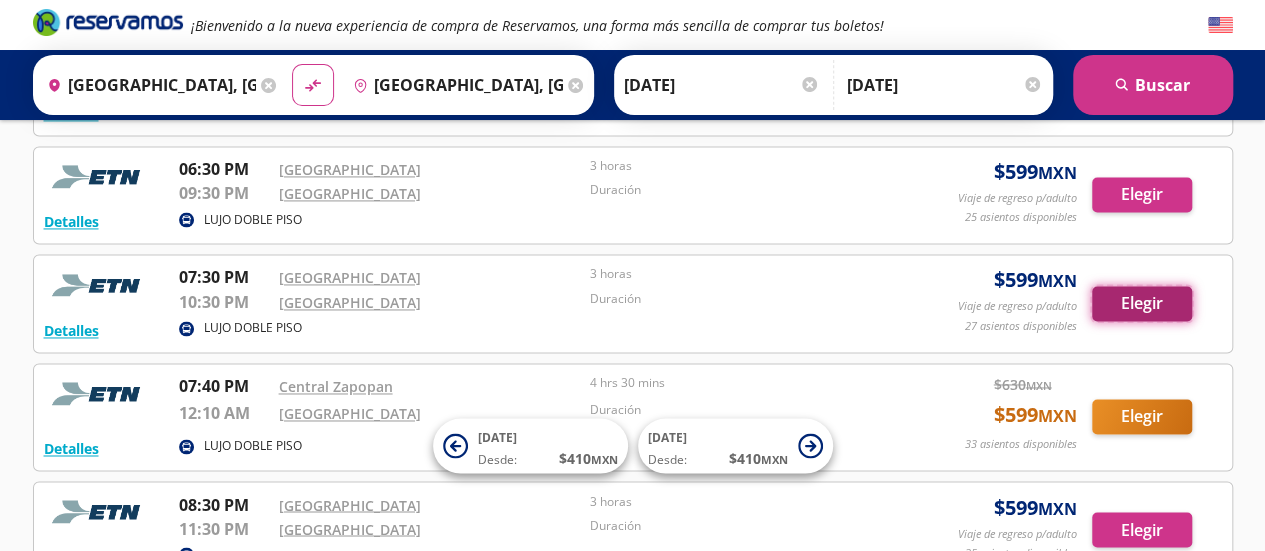 click on "Elegir" at bounding box center [1142, 303] 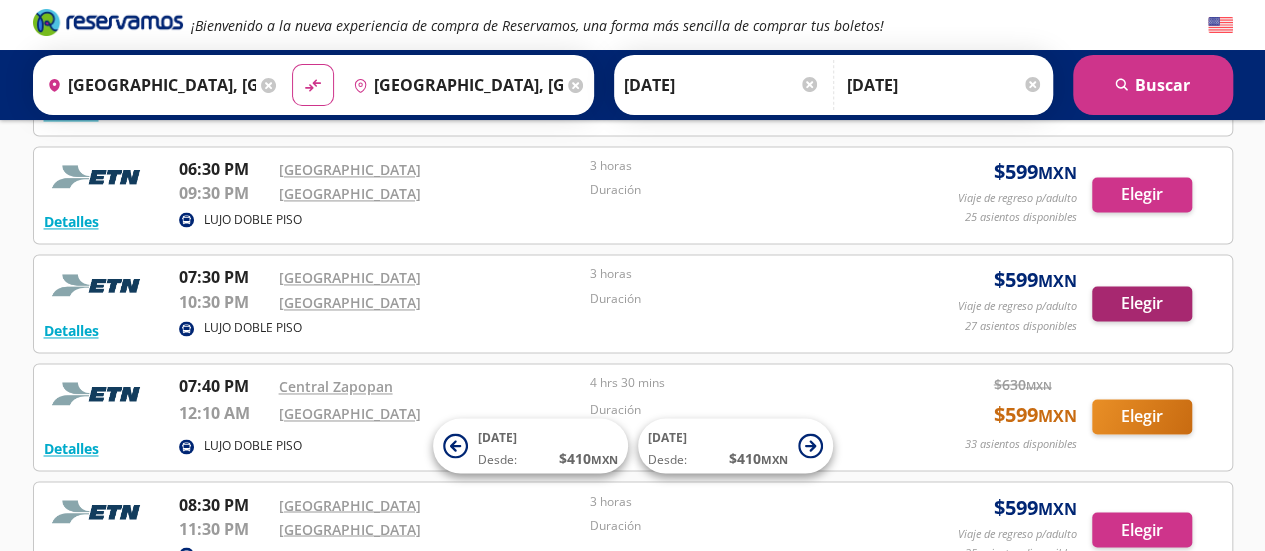 scroll, scrollTop: 0, scrollLeft: 0, axis: both 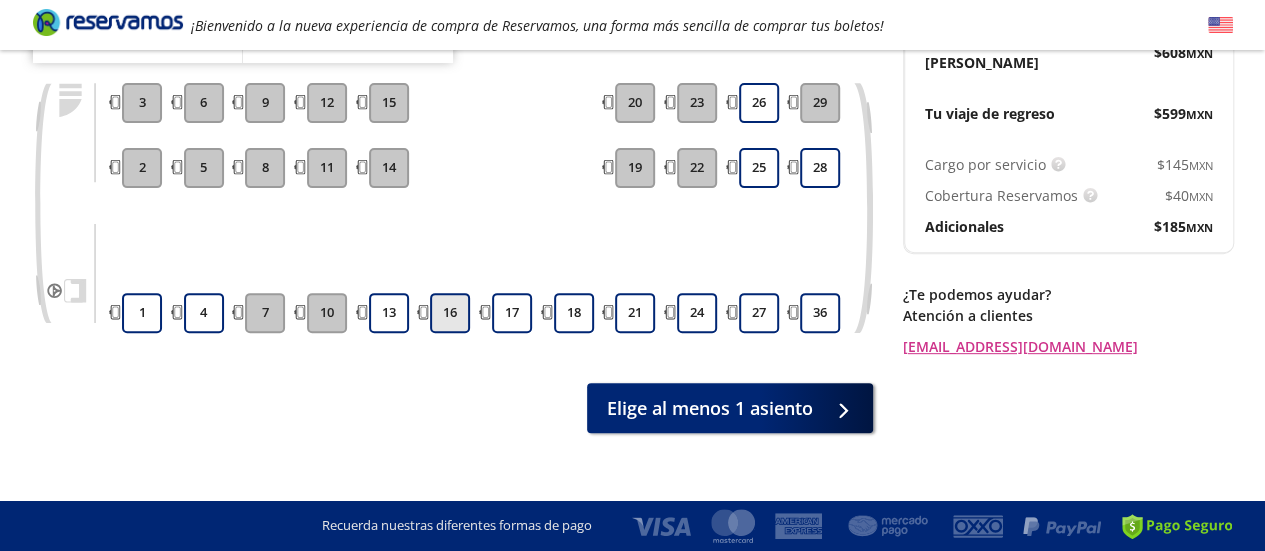 click on "16" at bounding box center (450, 313) 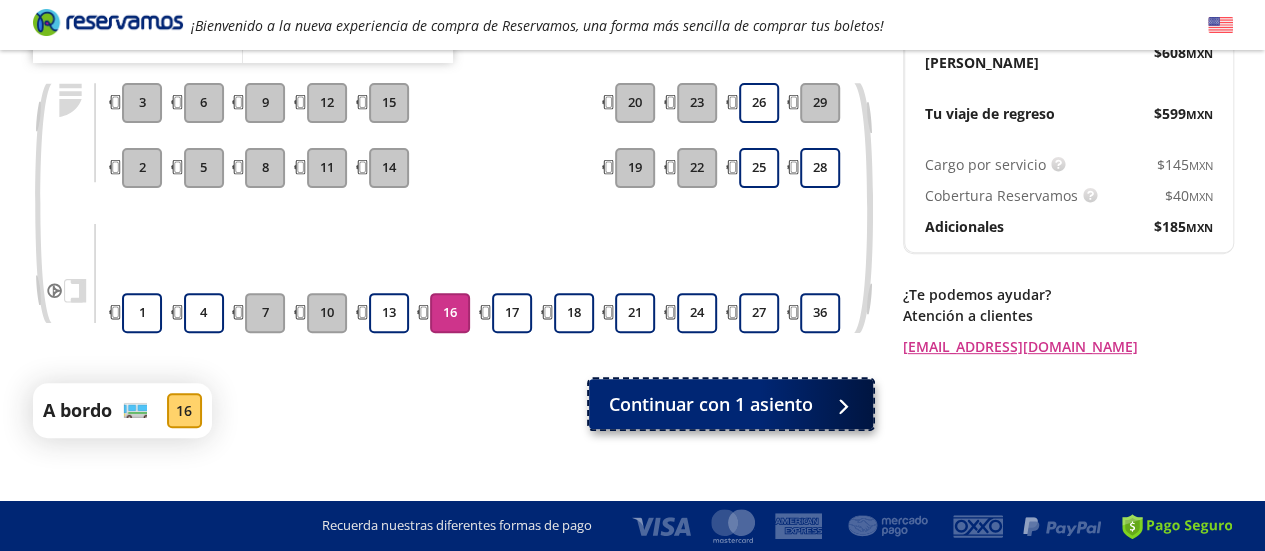 click on "Continuar con 1 asiento" at bounding box center [711, 404] 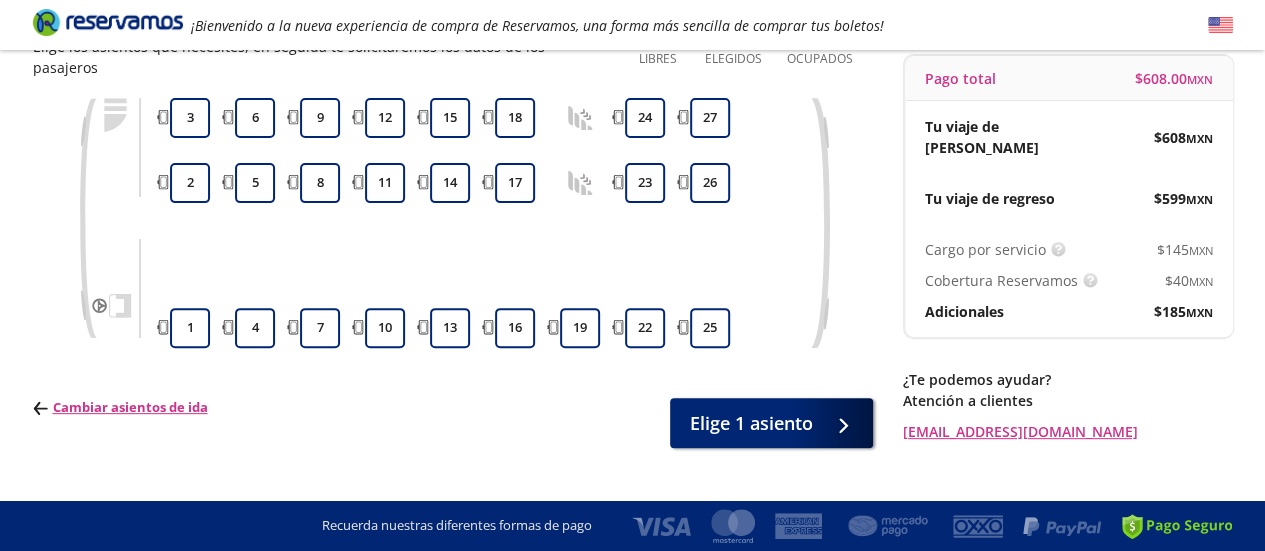scroll, scrollTop: 210, scrollLeft: 0, axis: vertical 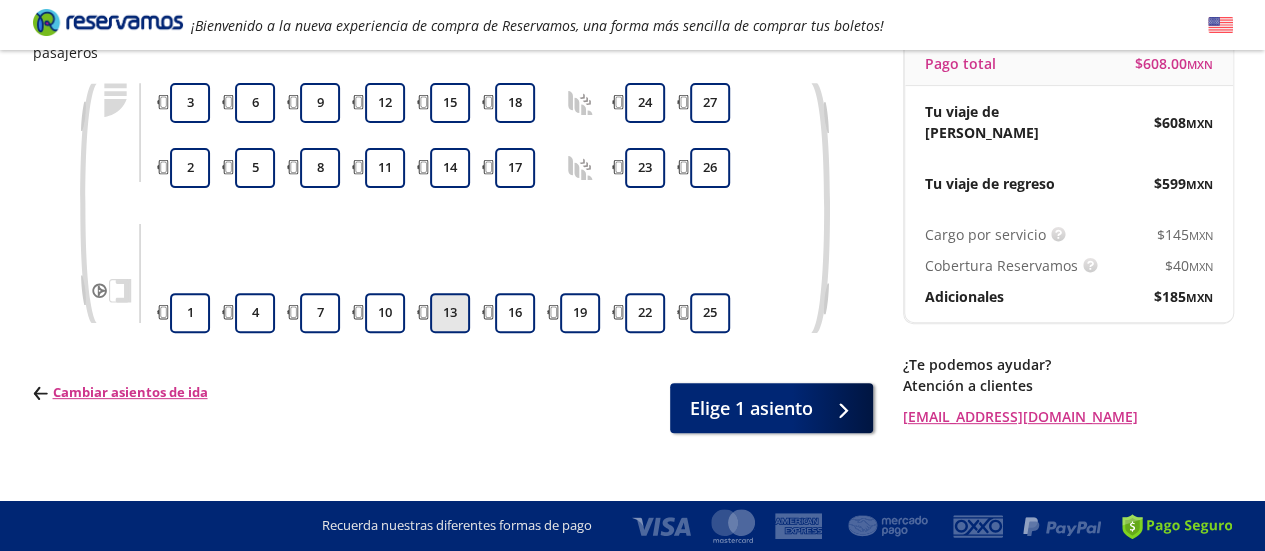 click on "13" at bounding box center (450, 313) 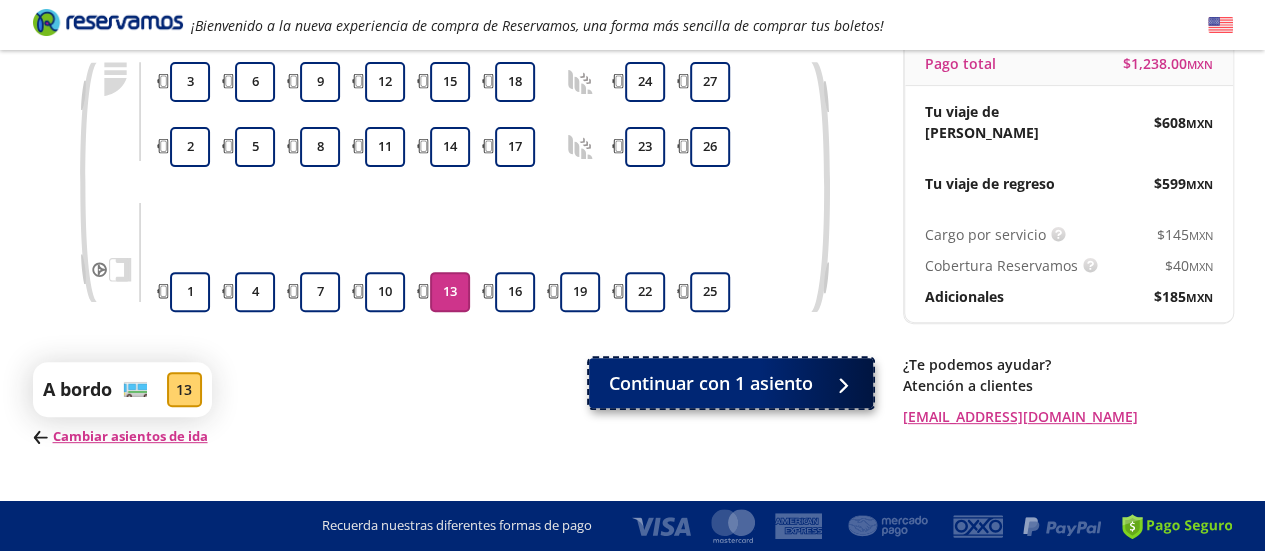 click on "Continuar con 1 asiento" at bounding box center [711, 383] 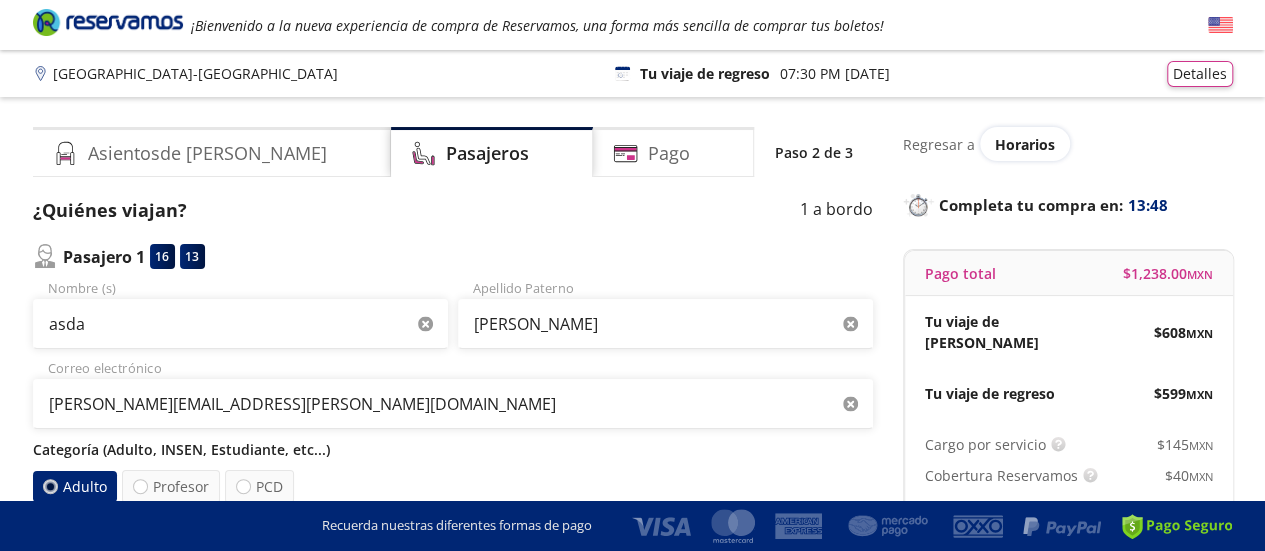 scroll, scrollTop: 100, scrollLeft: 0, axis: vertical 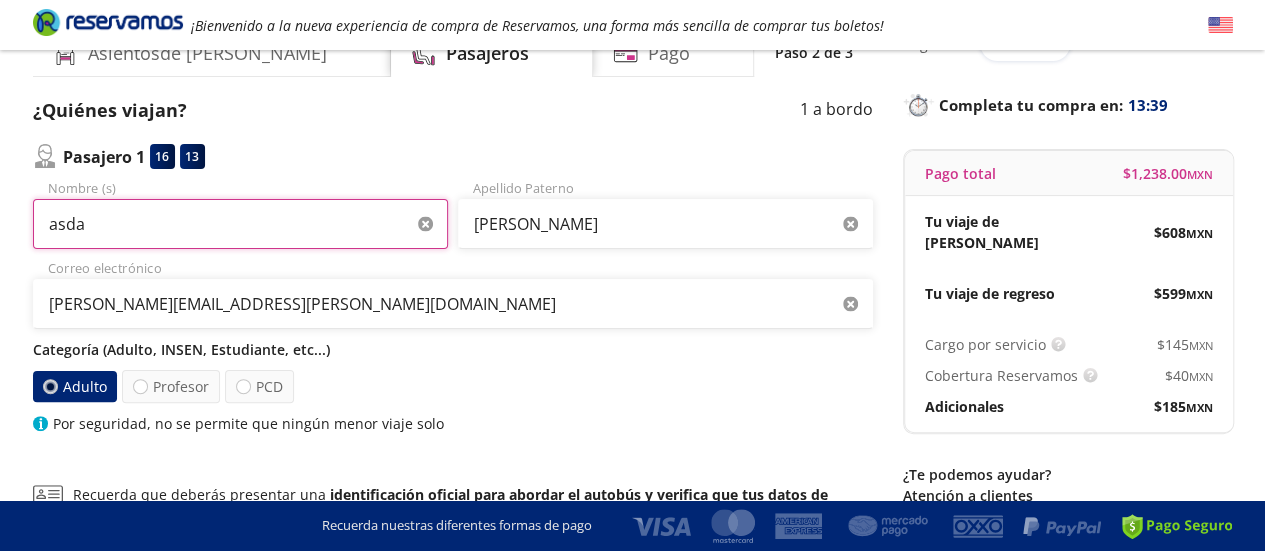drag, startPoint x: 212, startPoint y: 220, endPoint x: 2, endPoint y: 233, distance: 210.402 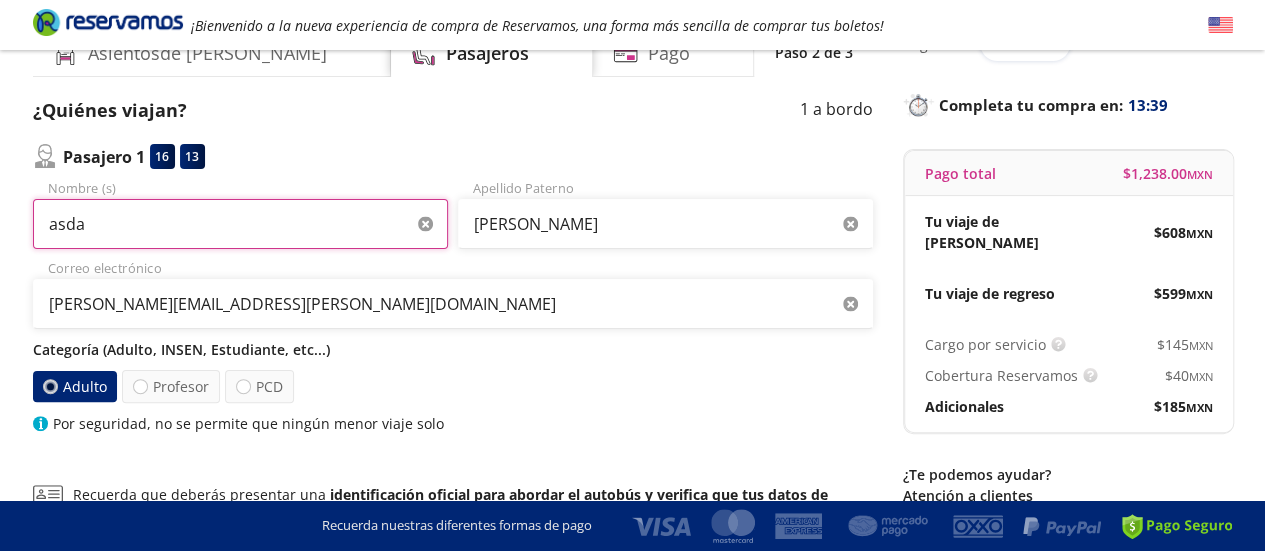 click on "Group 9 Created with Sketch. Datos para la compra [GEOGRAPHIC_DATA]  -  [GEOGRAPHIC_DATA] ¡Bienvenido a la nueva experiencia de compra de Reservamos, una forma más sencilla de comprar tus boletos! Completa tu compra en : 13:39 [GEOGRAPHIC_DATA]  -  [GEOGRAPHIC_DATA] 126 Tu viaje de ida 12:55 AM [DATE] Detalles Completa tu compra en : 13:39 Asientos  de [PERSON_NAME] [GEOGRAPHIC_DATA] 2 de 3 ¿Quiénes viajan? 1 a bordo Pasajero 1 16 13 asda Nombre (s) [PERSON_NAME] Apellido [PERSON_NAME][EMAIL_ADDRESS][PERSON_NAME][DOMAIN_NAME] Correo electrónico Categoría (Adulto, INSEN, Estudiante, etc...) Adulto Profesor PCD Por seguridad, no se permite que ningún menor viaje solo Recuerda que deberás presentar una   identificación oficial para abordar el autobús y verifica que tus datos de pasajeros estén correctos. Los pasajeros menores de edad deben viajar en compañía de 1 adulto Siguiente Regresar a Horarios Completa tu compra en : 13:39 Pago total $ 1,238.00  MXN Tu viaje de ida  $ 608  MXN Tu viaje de regreso  $ 599  MXN Cargo por servicio  $ 145  MXN $ 40 $" at bounding box center [632, 353] 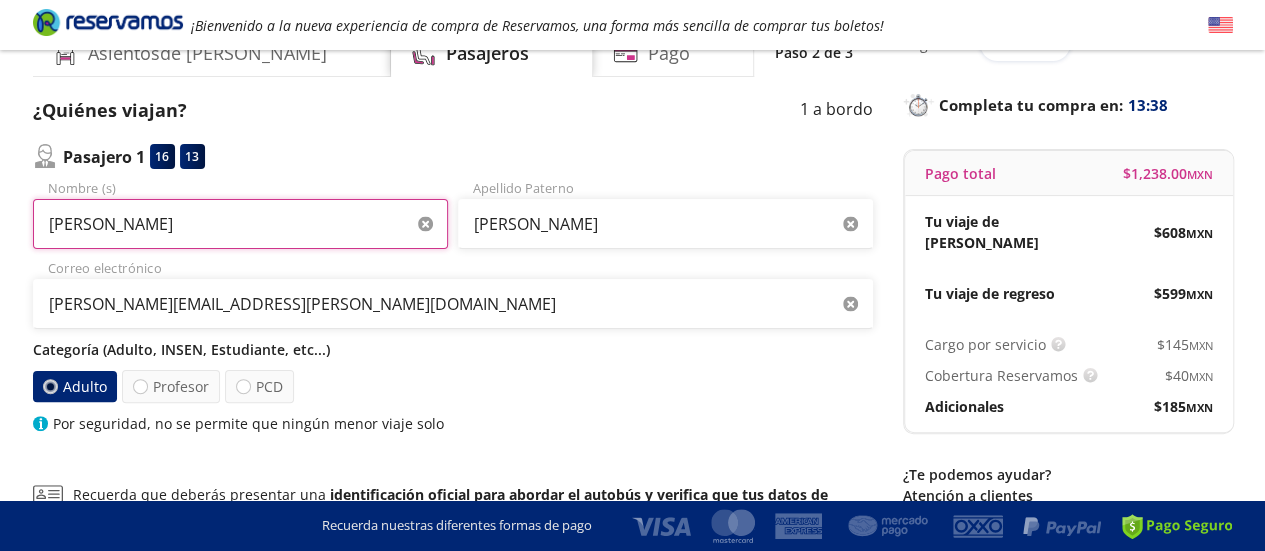 type on "[PERSON_NAME]" 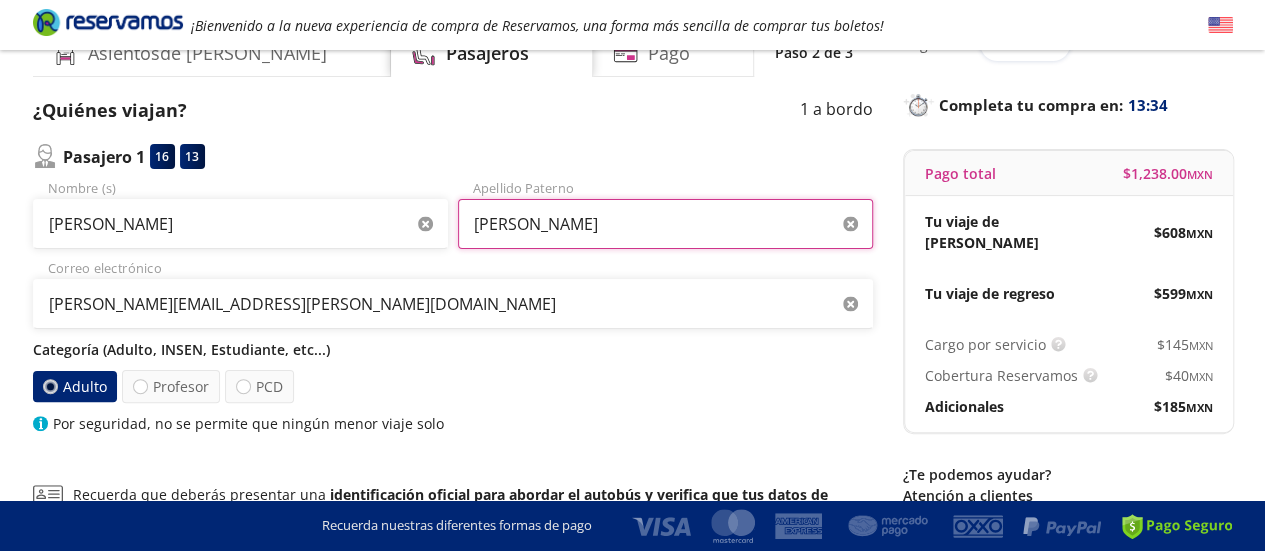 drag, startPoint x: 530, startPoint y: 222, endPoint x: 416, endPoint y: 226, distance: 114.07015 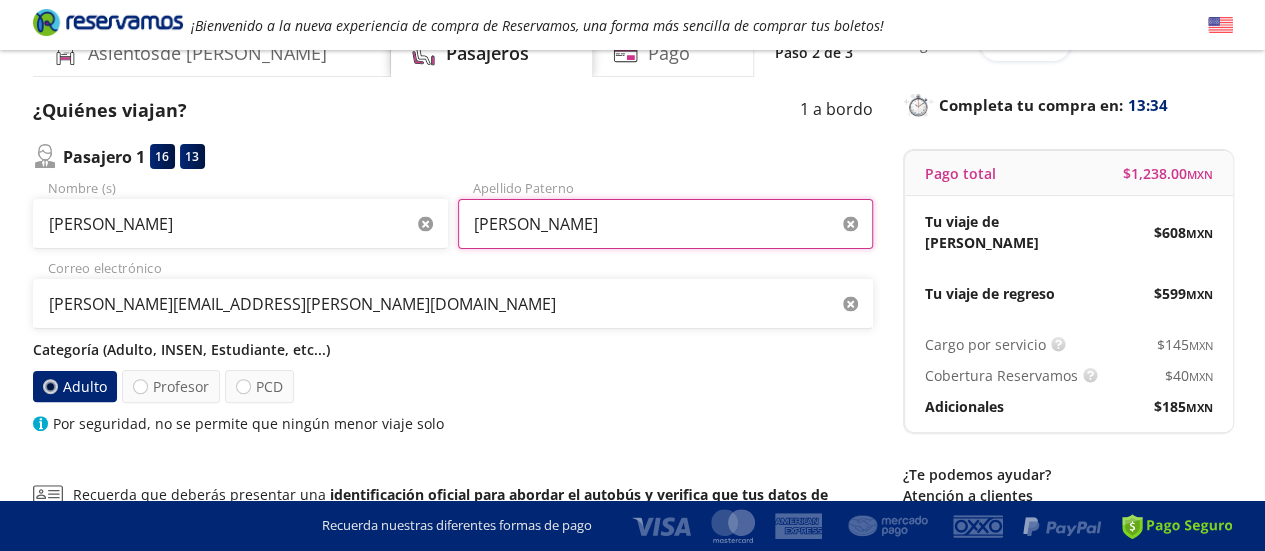 click on "[PERSON_NAME] Nombre (s) [PERSON_NAME] Apellido Paterno" at bounding box center (453, 214) 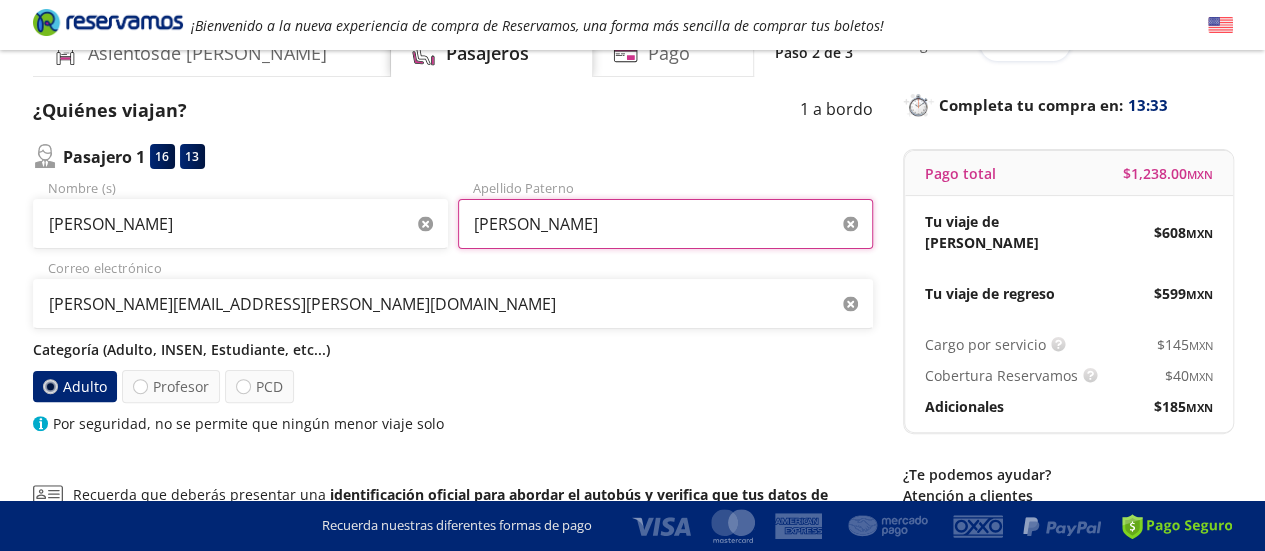 paste on "[PERSON_NAME]" 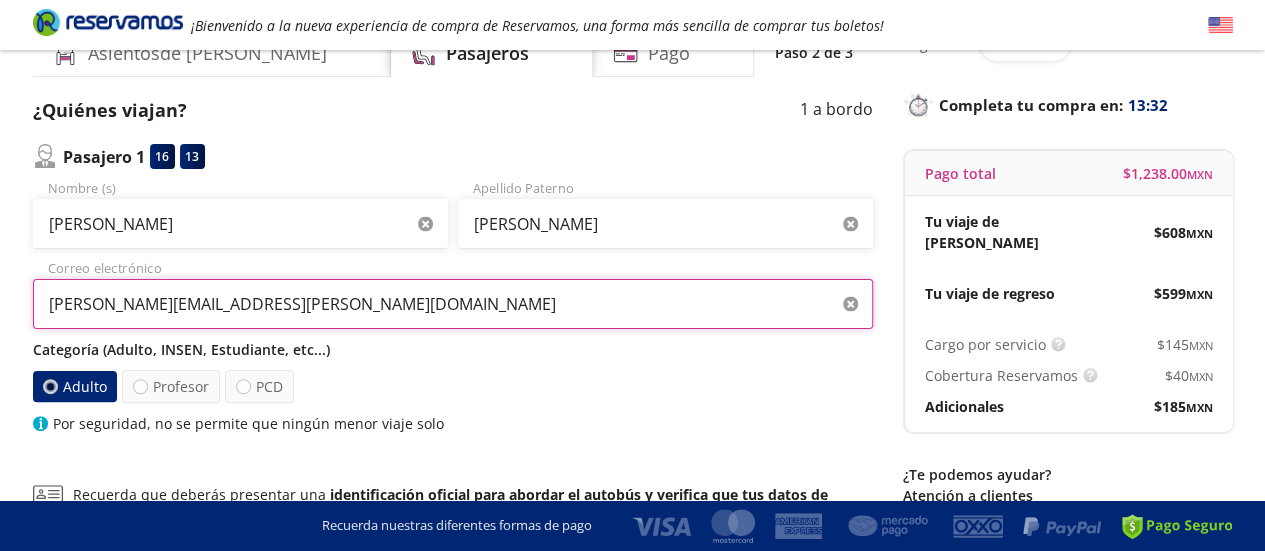 drag, startPoint x: 372, startPoint y: 289, endPoint x: 14, endPoint y: 317, distance: 359.0933 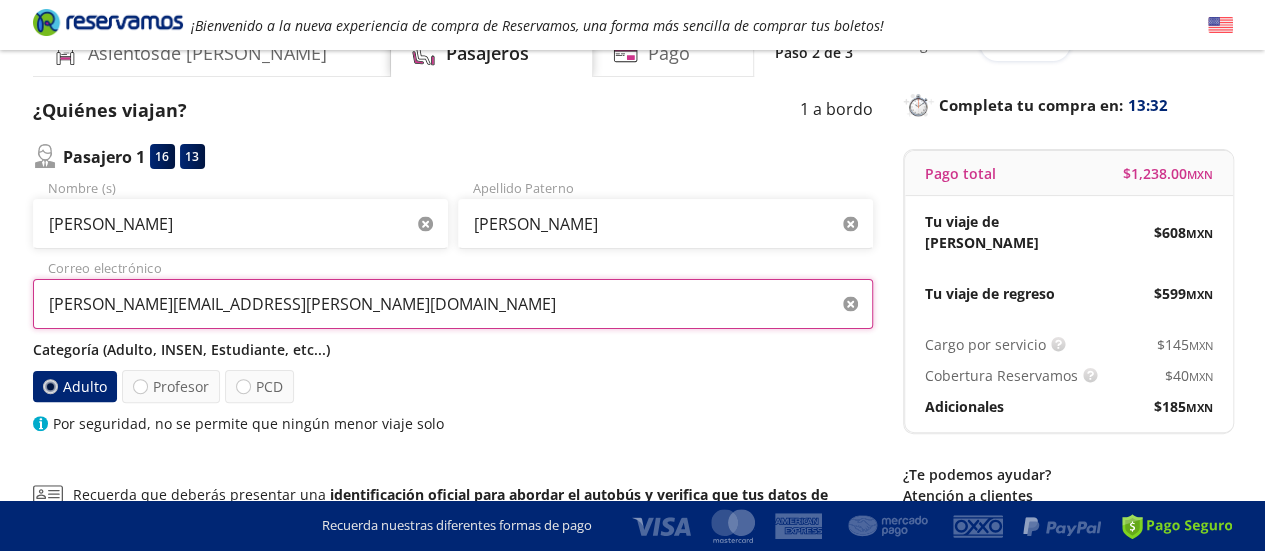 click on "Group 9 Created with Sketch. Datos para la compra [GEOGRAPHIC_DATA]  -  [GEOGRAPHIC_DATA] ¡Bienvenido a la nueva experiencia de compra de Reservamos, una forma más sencilla de comprar tus boletos! Completa tu compra en : 13:32 [GEOGRAPHIC_DATA]  -  [GEOGRAPHIC_DATA] 126 Tu viaje de regreso 07:30 PM [DATE] Detalles Completa tu compra en : 13:32 Asientos  de [PERSON_NAME] [GEOGRAPHIC_DATA] 2 de 3 ¿Quiénes viajan? 1 a bordo Pasajero 1 16 13 [PERSON_NAME] (s) [PERSON_NAME] Apellido [PERSON_NAME][EMAIL_ADDRESS][PERSON_NAME][DOMAIN_NAME] Correo electrónico Categoría (Adulto, INSEN, Estudiante, etc...) Adulto Profesor PCD Por seguridad, no se permite que ningún menor viaje solo Recuerda que deberás presentar una   identificación oficial para abordar el autobús y verifica que tus datos de pasajeros estén correctos. Los pasajeros menores de edad deben viajar en compañía de 1 adulto Siguiente Regresar a Horarios Completa tu compra en : 13:32 Pago total $ 1,238.00  MXN Tu viaje de ida  $ 608  MXN Tu viaje de regreso  $ 599  MXN $ 145  MXN $" at bounding box center (632, 353) 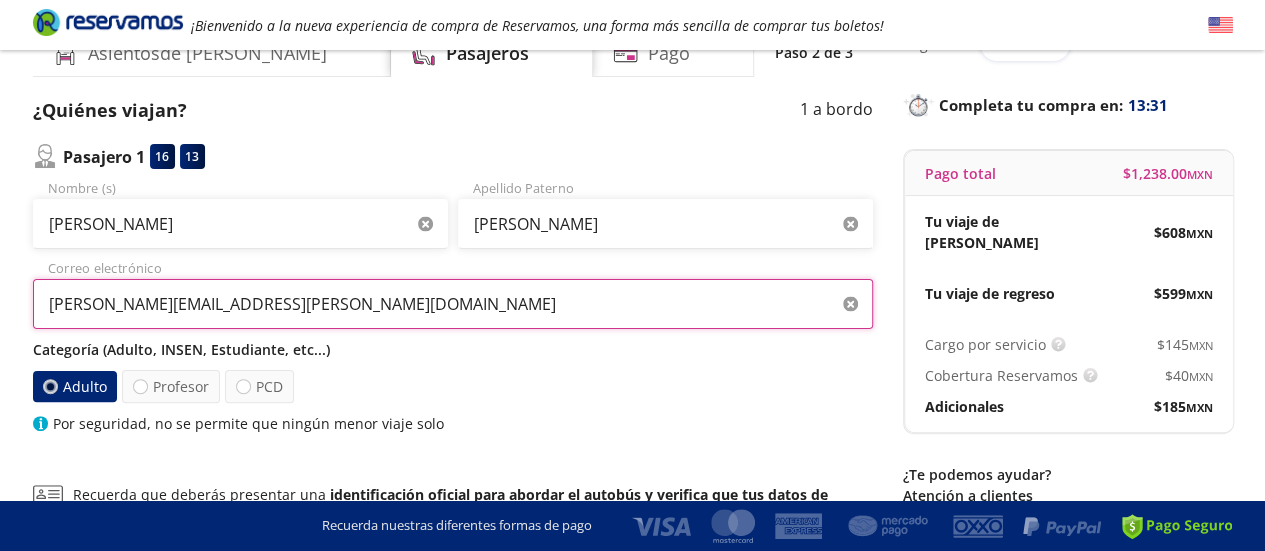 drag, startPoint x: 140, startPoint y: 303, endPoint x: 24, endPoint y: 301, distance: 116.01724 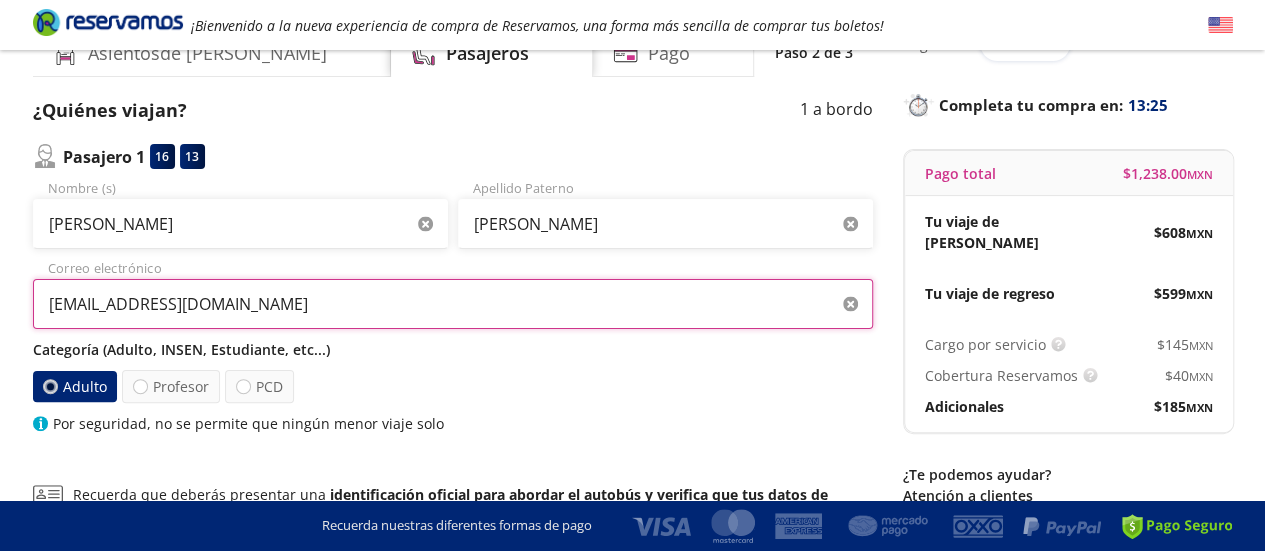 type on "[EMAIL_ADDRESS][DOMAIN_NAME]" 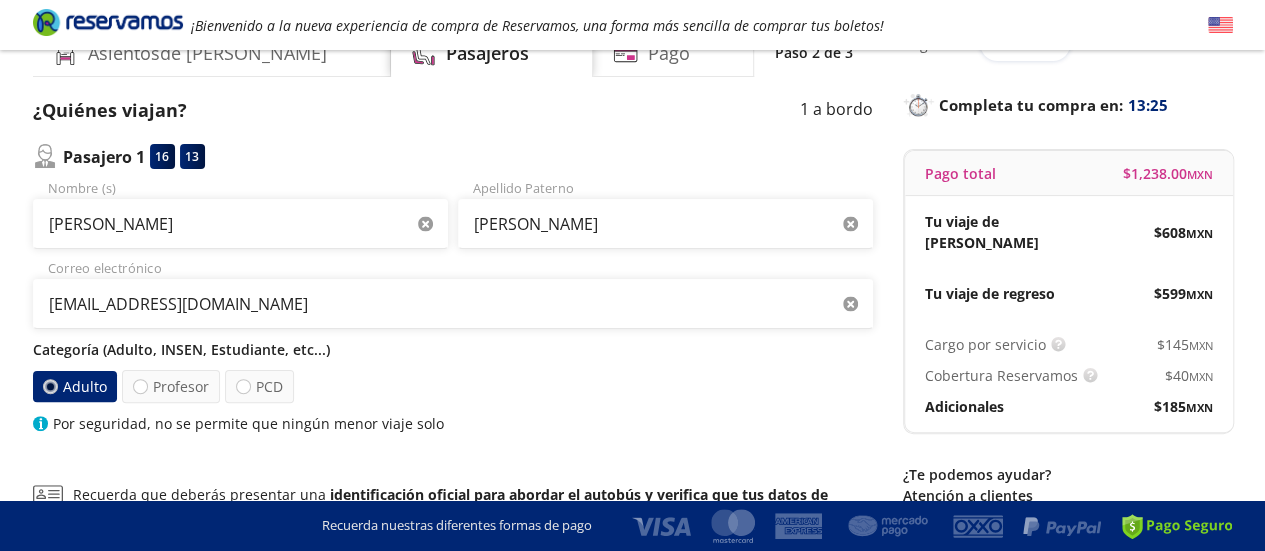click on "Adulto Profesor PCD" at bounding box center (453, 386) 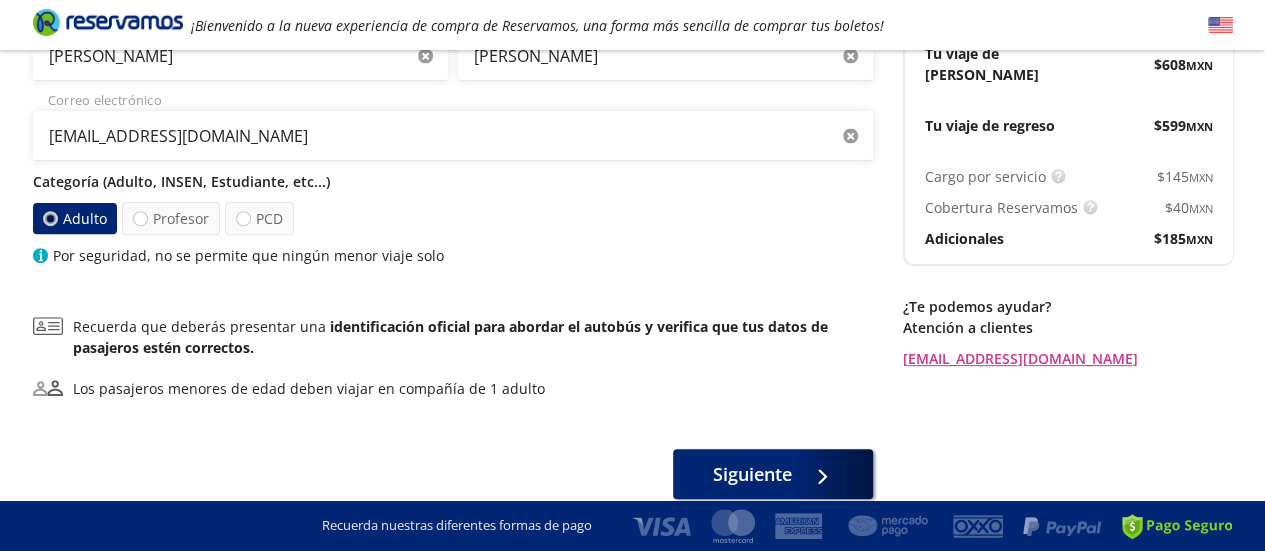 scroll, scrollTop: 300, scrollLeft: 0, axis: vertical 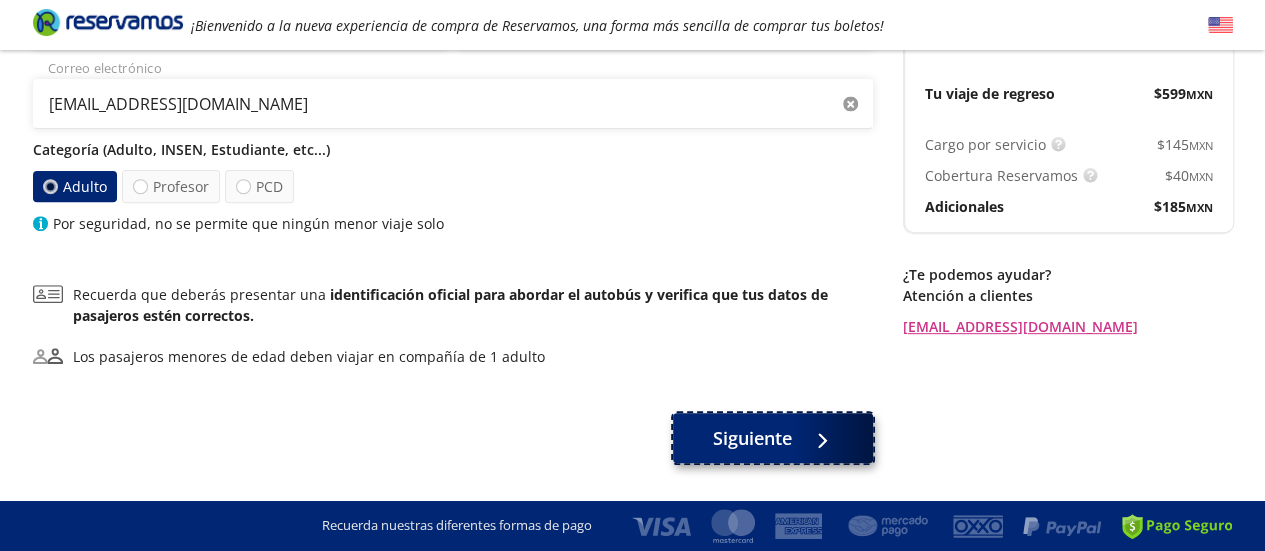 click on "Siguiente" at bounding box center [752, 438] 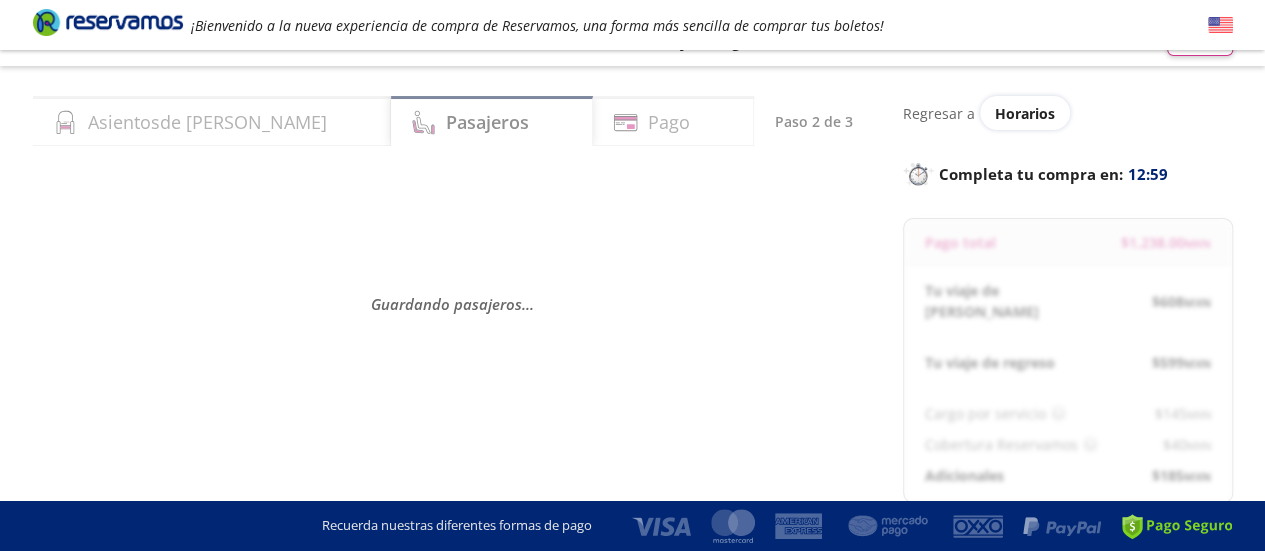 scroll, scrollTop: 0, scrollLeft: 0, axis: both 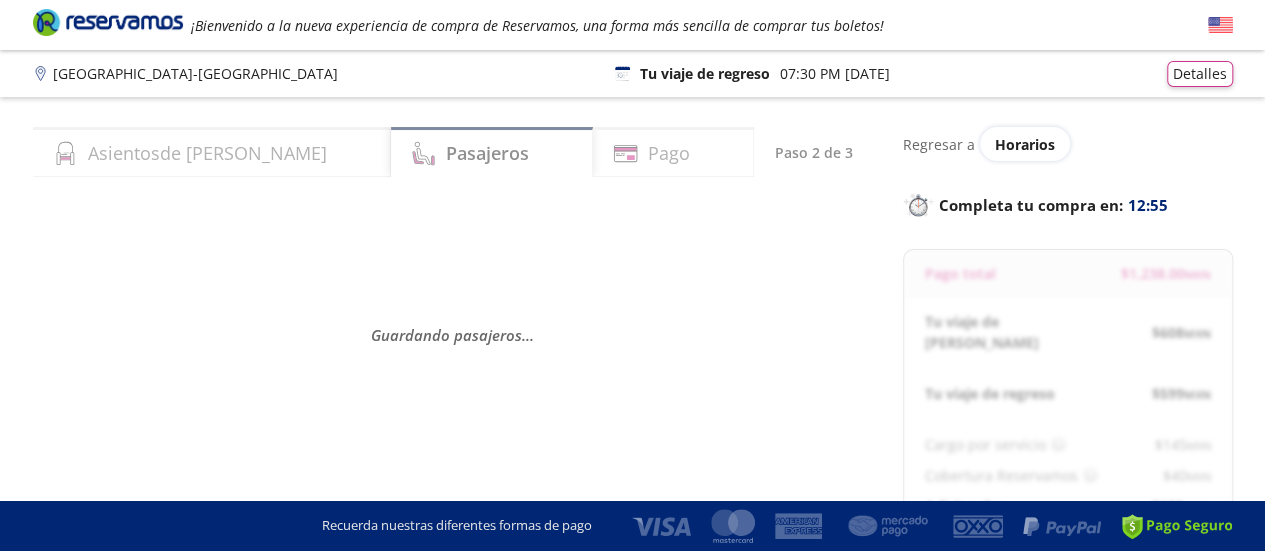 select on "MX" 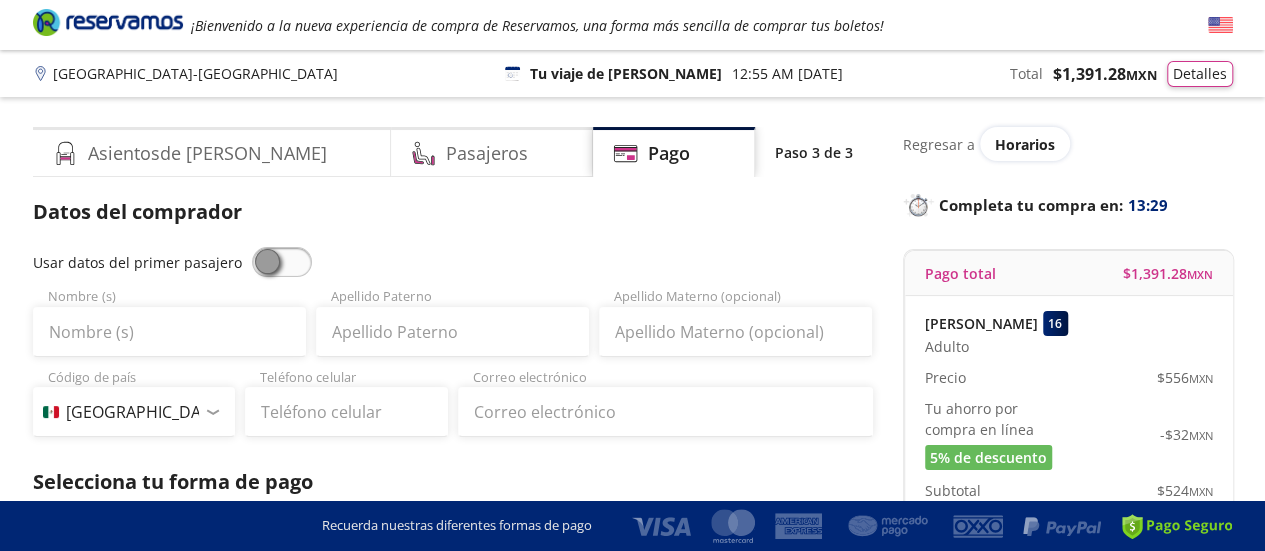scroll, scrollTop: 100, scrollLeft: 0, axis: vertical 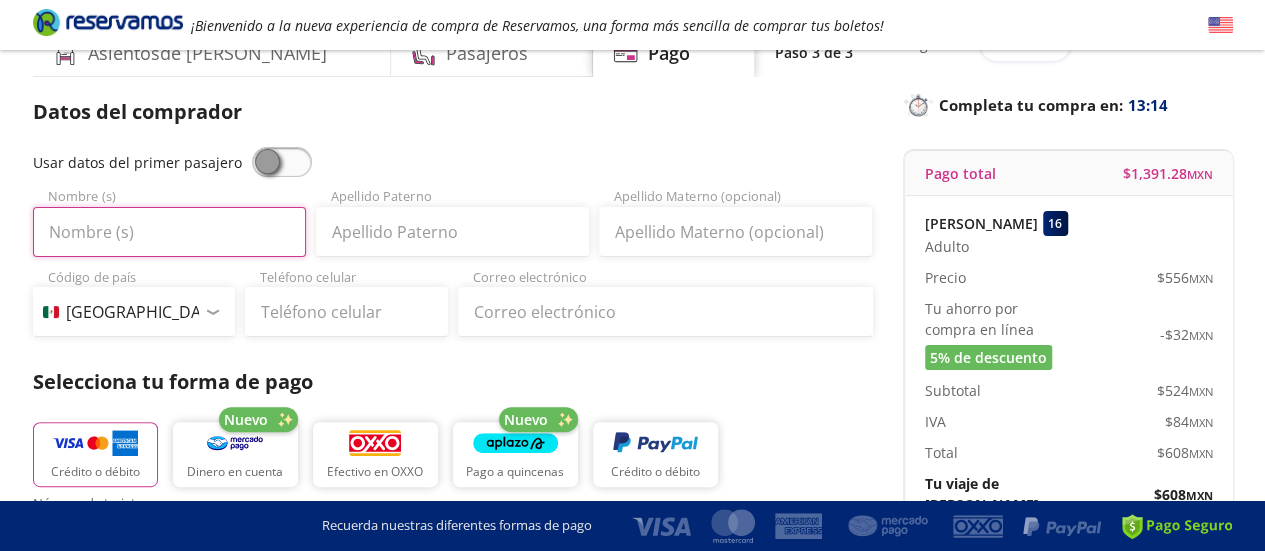 click on "Nombre (s)" at bounding box center (169, 232) 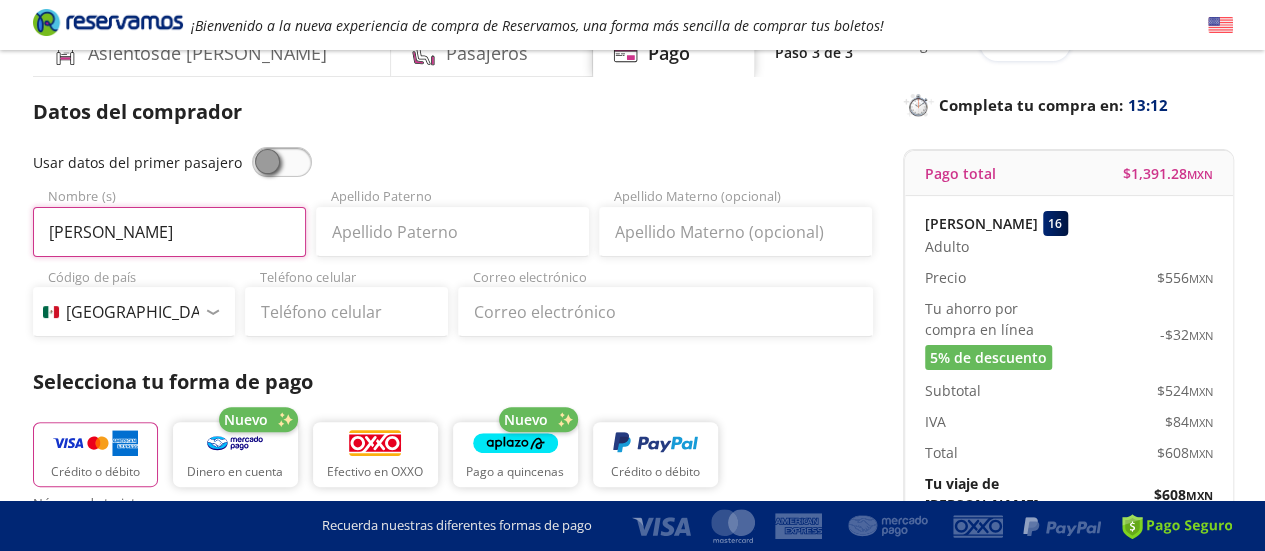 type on "[PERSON_NAME]" 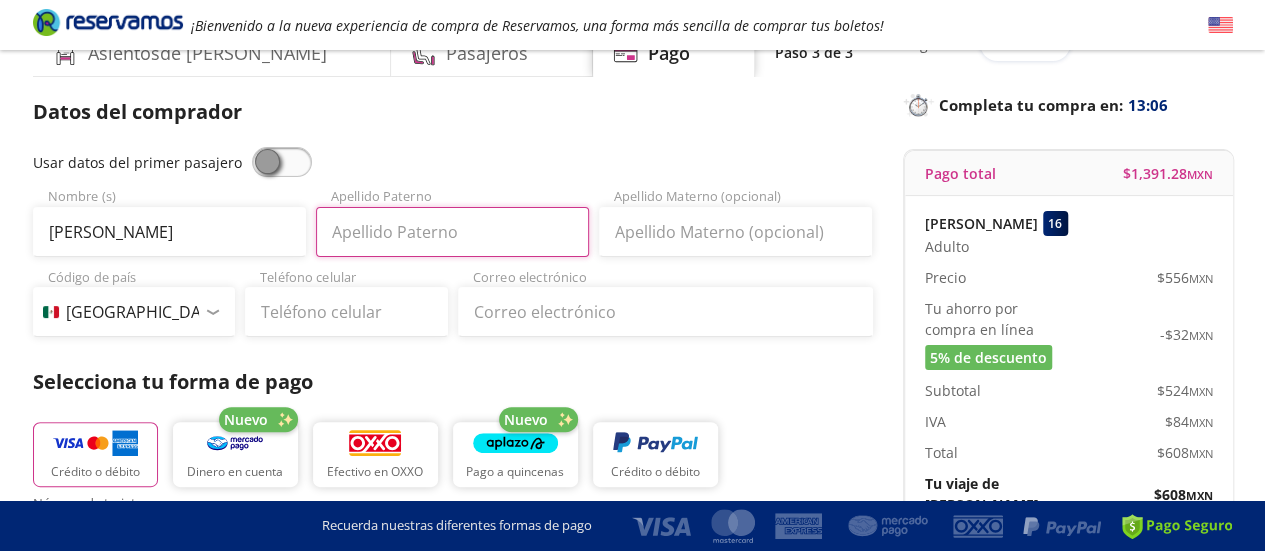 click on "Apellido Paterno" at bounding box center [452, 232] 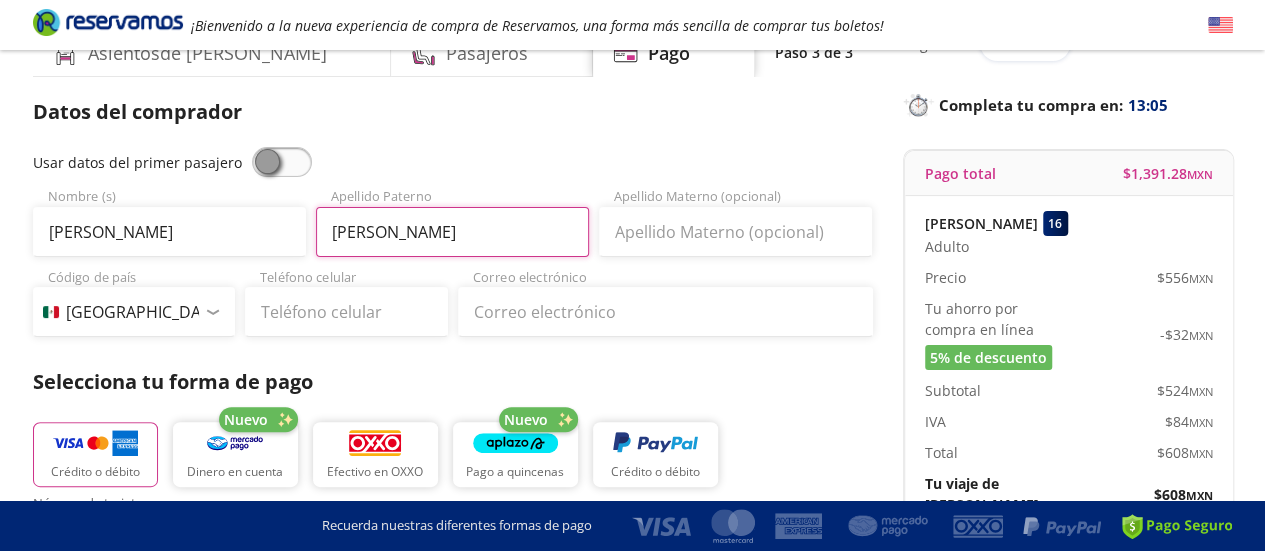 type on "[PERSON_NAME]" 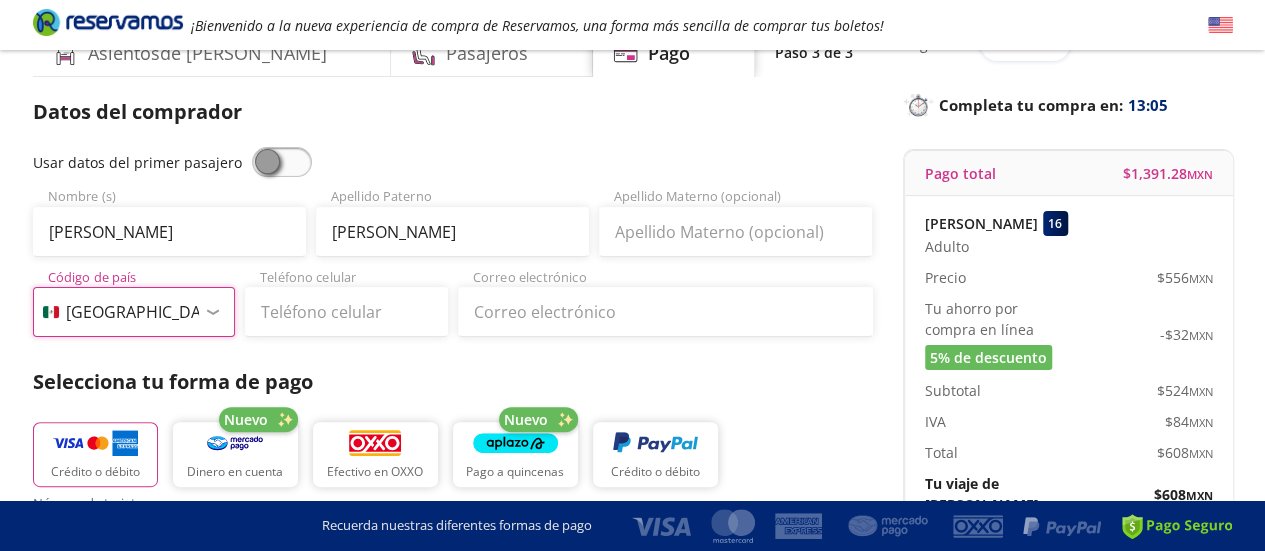 click on "Código de país [GEOGRAPHIC_DATA] +1 [GEOGRAPHIC_DATA] +52 [GEOGRAPHIC_DATA] +57 [GEOGRAPHIC_DATA] +55 [GEOGRAPHIC_DATA] +93 [GEOGRAPHIC_DATA] +355 [GEOGRAPHIC_DATA] +49 [GEOGRAPHIC_DATA] +376 [GEOGRAPHIC_DATA] +244 [GEOGRAPHIC_DATA] +1 [GEOGRAPHIC_DATA] +1 [GEOGRAPHIC_DATA] +966 [GEOGRAPHIC_DATA] +213 [GEOGRAPHIC_DATA] +54 [GEOGRAPHIC_DATA] +374 [GEOGRAPHIC_DATA] +297 [GEOGRAPHIC_DATA] +61 [GEOGRAPHIC_DATA] +43 [GEOGRAPHIC_DATA] +994 [GEOGRAPHIC_DATA] +1 [GEOGRAPHIC_DATA] +880 [GEOGRAPHIC_DATA] +1 [GEOGRAPHIC_DATA] +973 [GEOGRAPHIC_DATA] +32 [GEOGRAPHIC_DATA] +501 [GEOGRAPHIC_DATA] +229 [GEOGRAPHIC_DATA] +1 [GEOGRAPHIC_DATA] +375 [GEOGRAPHIC_DATA] +95 [GEOGRAPHIC_DATA] +591 [GEOGRAPHIC_DATA] +387 Botsuana +267 [GEOGRAPHIC_DATA] +673 [GEOGRAPHIC_DATA] +359 [GEOGRAPHIC_DATA] +226 [GEOGRAPHIC_DATA] +257 [GEOGRAPHIC_DATA] +975 [GEOGRAPHIC_DATA] +238 [GEOGRAPHIC_DATA] +855 [GEOGRAPHIC_DATA] +237 [GEOGRAPHIC_DATA] +1 [GEOGRAPHIC_DATA] [GEOGRAPHIC_DATA] +599 [GEOGRAPHIC_DATA] +235 [GEOGRAPHIC_DATA] +56 [GEOGRAPHIC_DATA] +86 [GEOGRAPHIC_DATA] +357 [GEOGRAPHIC_DATA] +269 [GEOGRAPHIC_DATA] +243 [GEOGRAPHIC_DATA] +242 [PERSON_NAME][GEOGRAPHIC_DATA] +850 [PERSON_NAME][GEOGRAPHIC_DATA] +82 [PERSON_NAME] +225 [PERSON_NAME][GEOGRAPHIC_DATA] +506 [GEOGRAPHIC_DATA] +385 [GEOGRAPHIC_DATA] +53 [GEOGRAPHIC_DATA] +599 [GEOGRAPHIC_DATA] +45 [GEOGRAPHIC_DATA] +1 [GEOGRAPHIC_DATA] +593 [GEOGRAPHIC_DATA] +20 [GEOGRAPHIC_DATA][PERSON_NAME] +[GEOGRAPHIC_DATA] +971 [GEOGRAPHIC_DATA] +291 [GEOGRAPHIC_DATA] +421 [GEOGRAPHIC_DATA] +386 [GEOGRAPHIC_DATA] +34 [GEOGRAPHIC_DATA] +372 [GEOGRAPHIC_DATA] +251 [GEOGRAPHIC_DATA] +7 [GEOGRAPHIC_DATA] +679 [GEOGRAPHIC_DATA] +233" at bounding box center (134, 312) 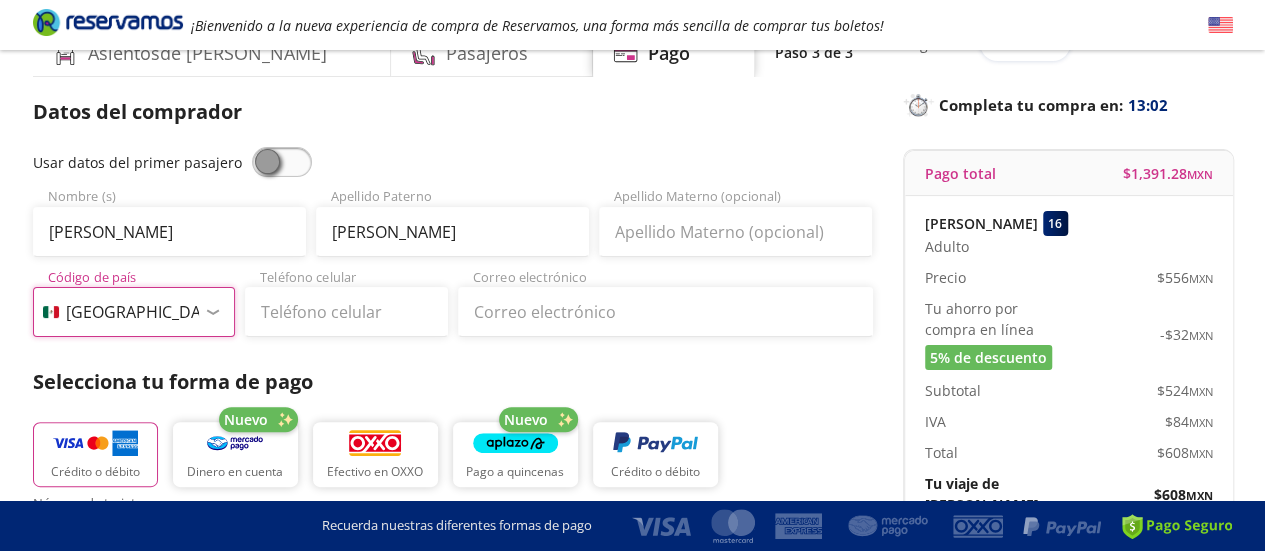 select on "AR" 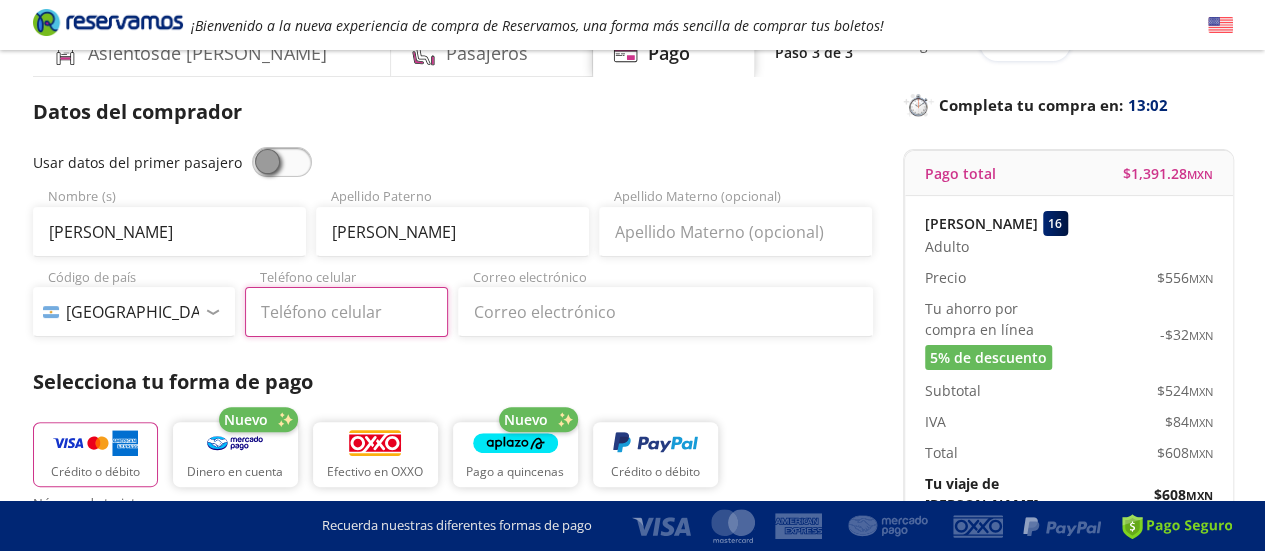 click on "Teléfono celular" at bounding box center (346, 312) 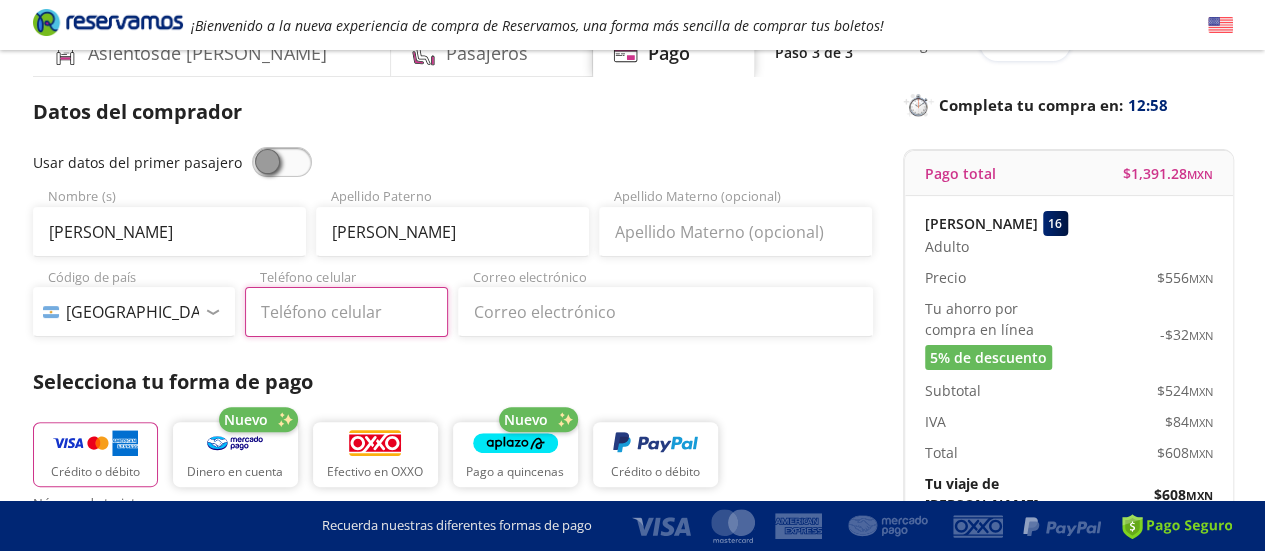 type on "[PHONE_NUMBER]" 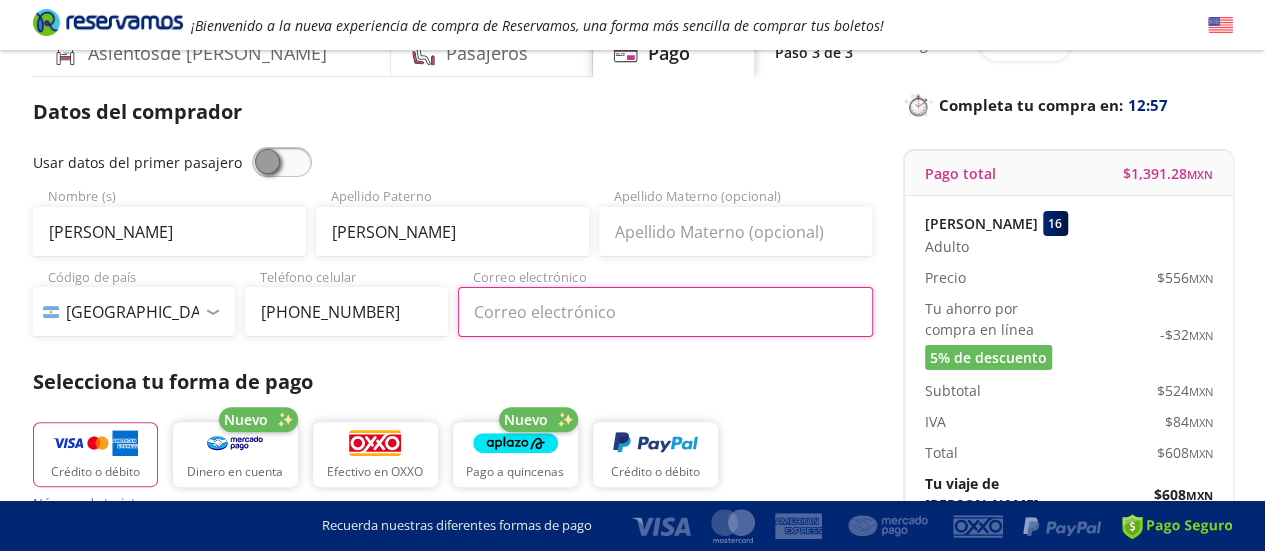click on "Correo electrónico" at bounding box center [665, 312] 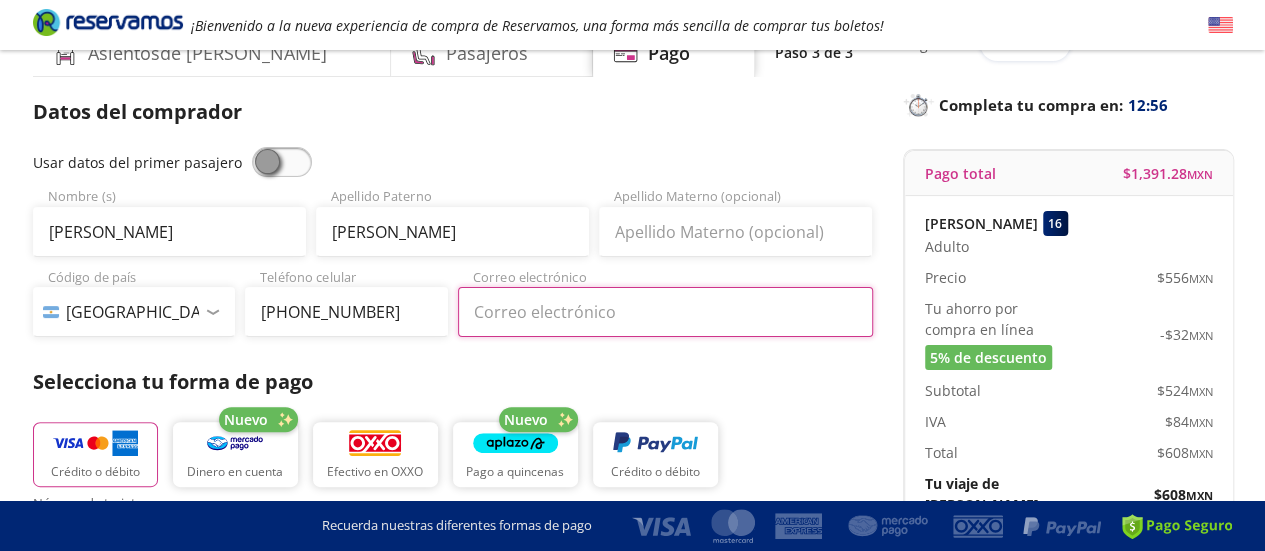 type on "[EMAIL_ADDRESS][DOMAIN_NAME]" 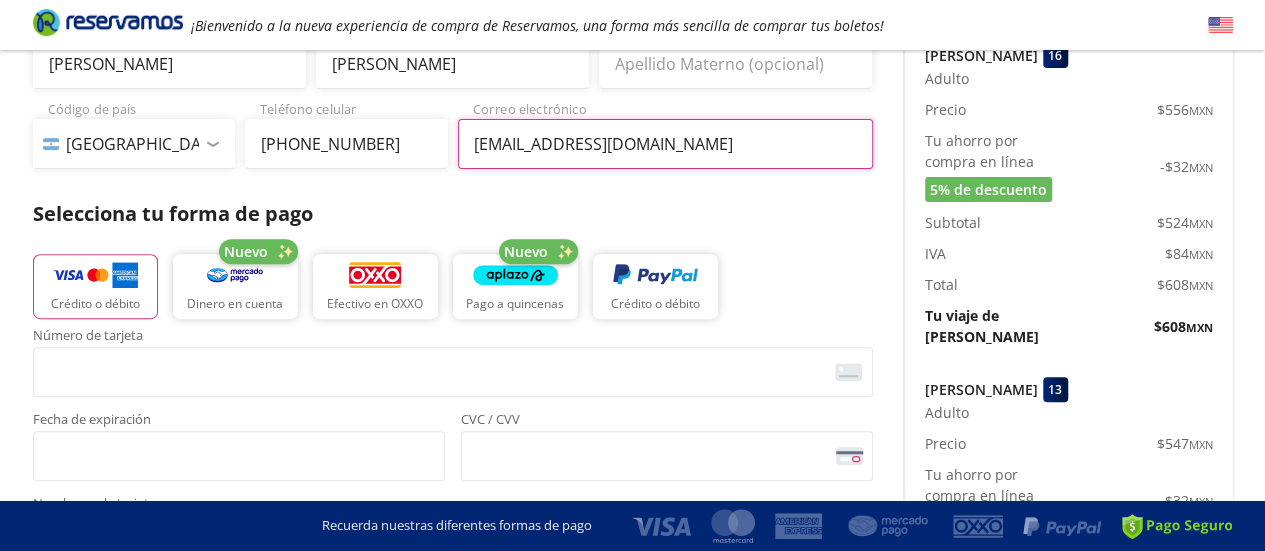 scroll, scrollTop: 300, scrollLeft: 0, axis: vertical 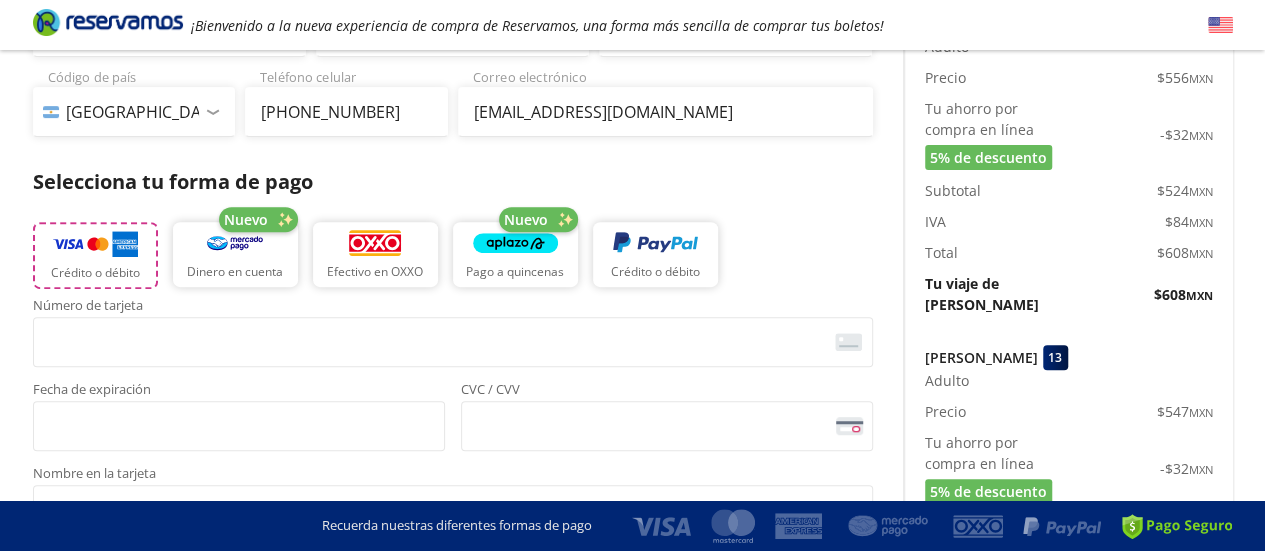 click at bounding box center [95, 244] 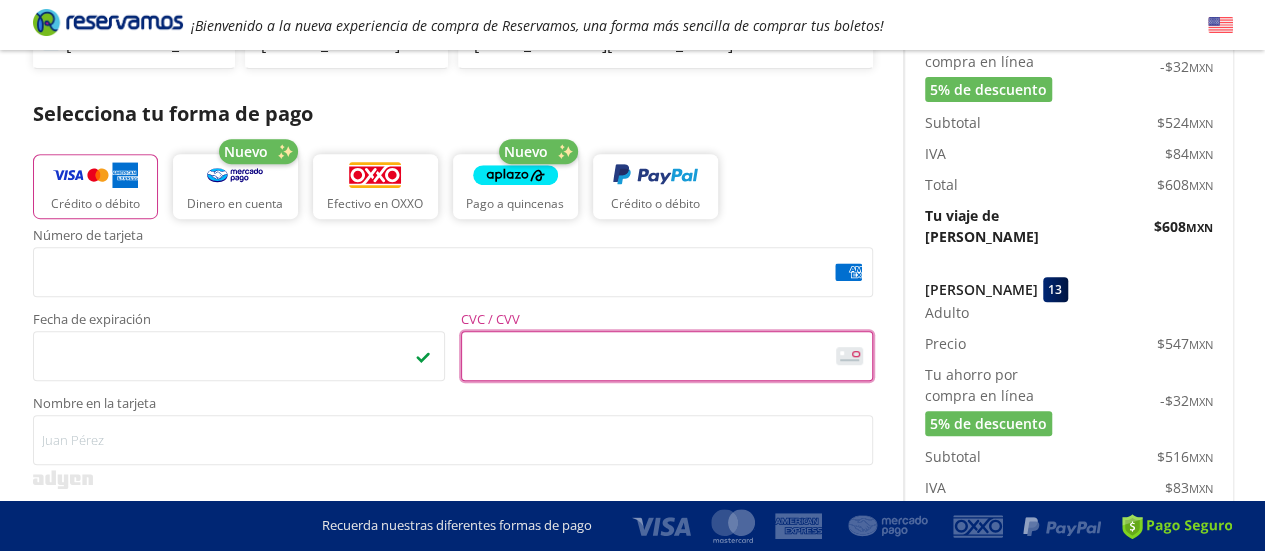 scroll, scrollTop: 400, scrollLeft: 0, axis: vertical 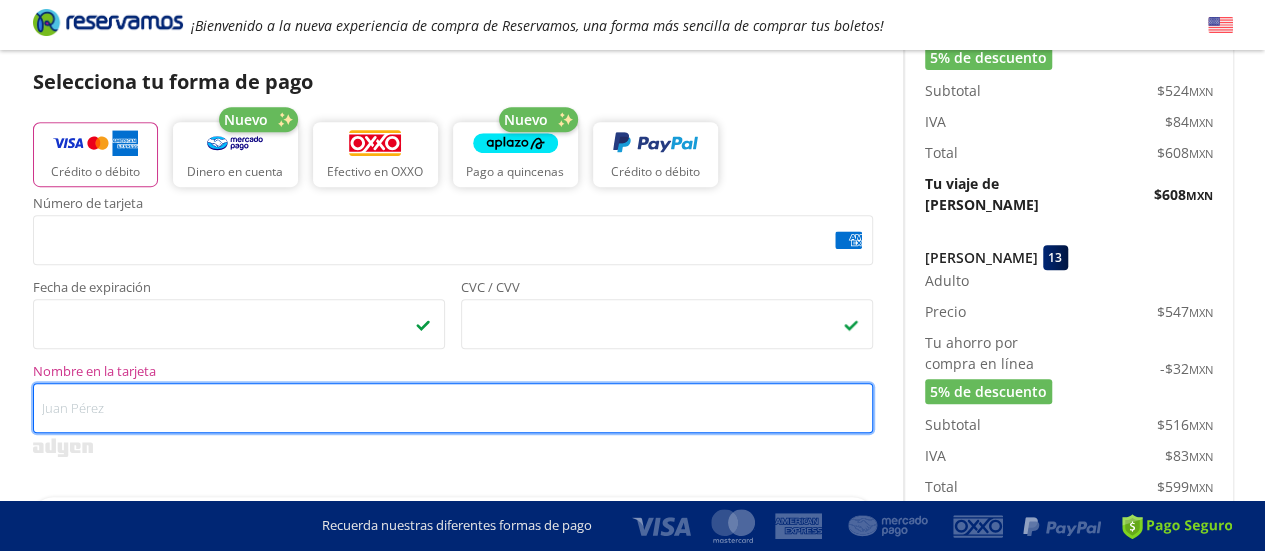 click on "Nombre en la tarjeta" at bounding box center [453, 408] 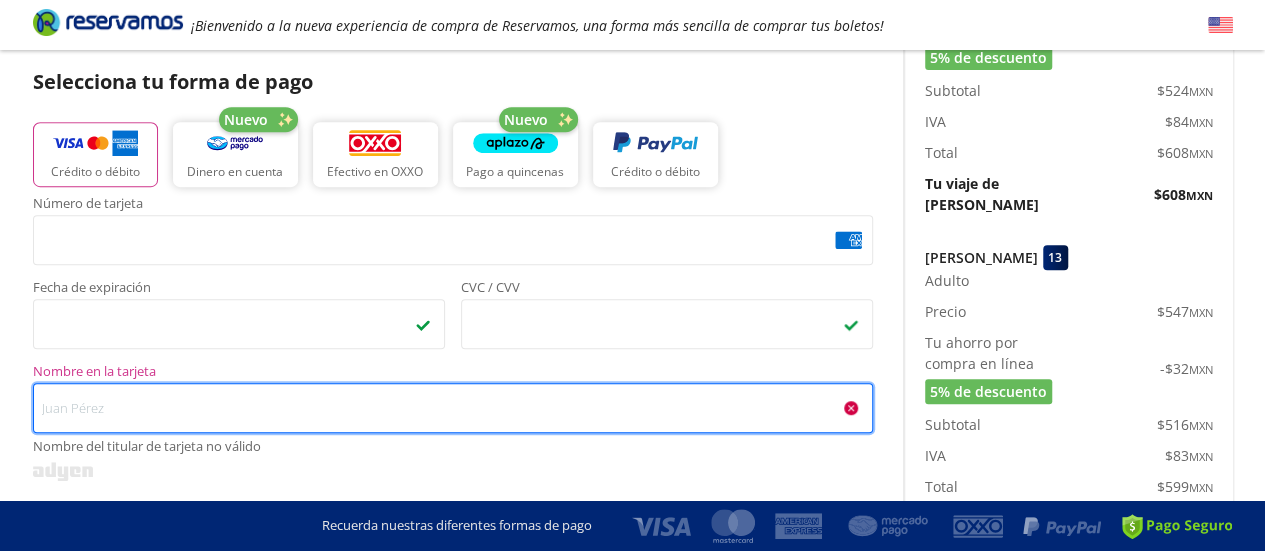 paste on "[PERSON_NAME]" 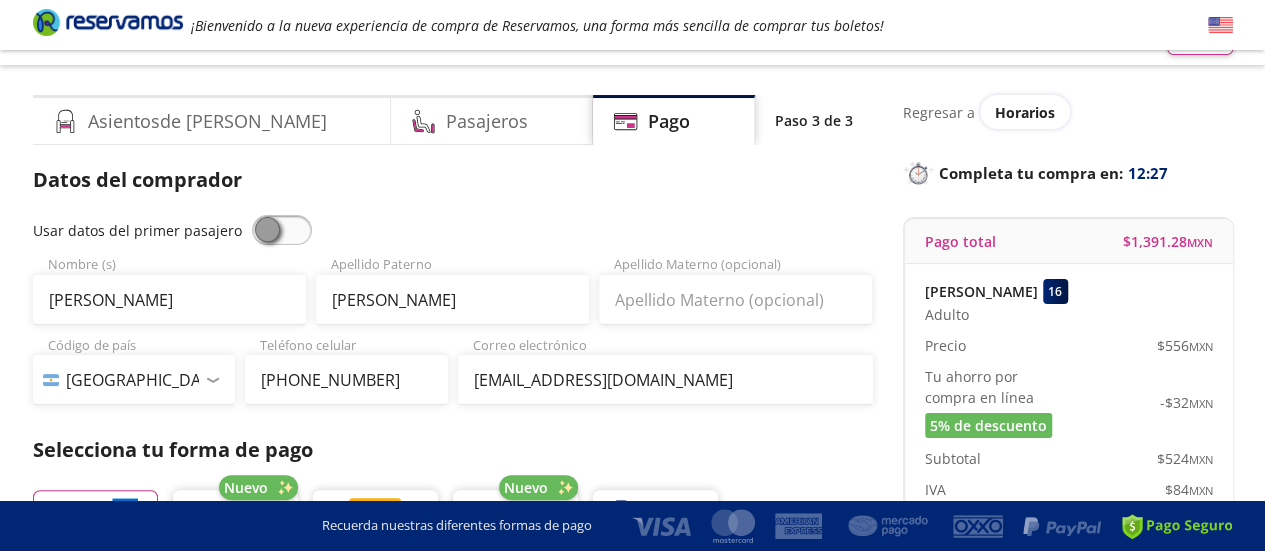scroll, scrollTop: 0, scrollLeft: 0, axis: both 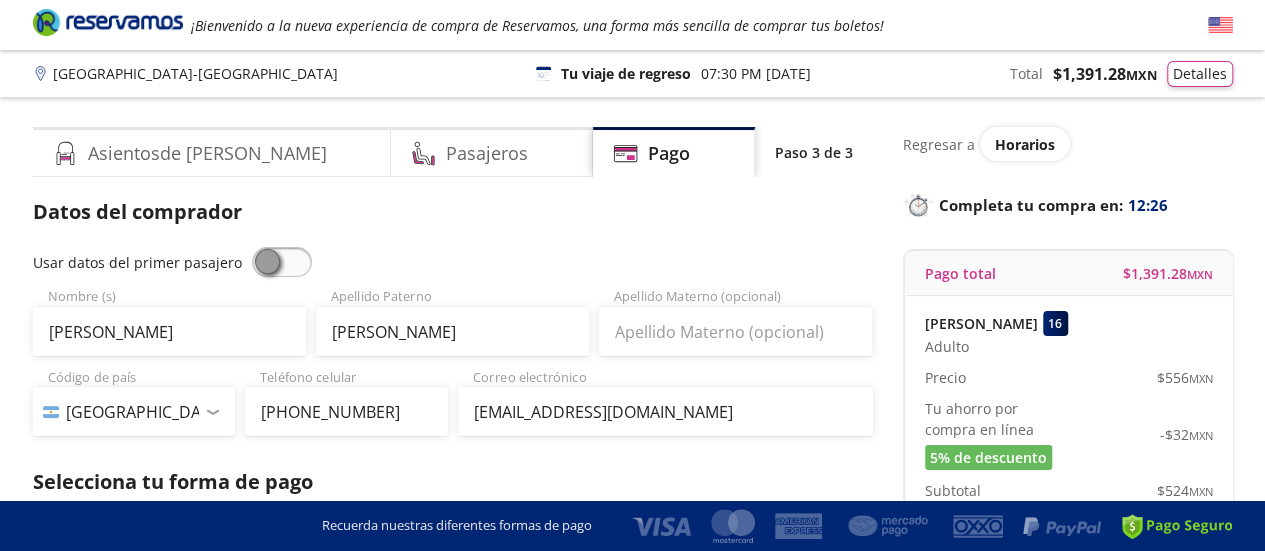 type on "[PERSON_NAME]" 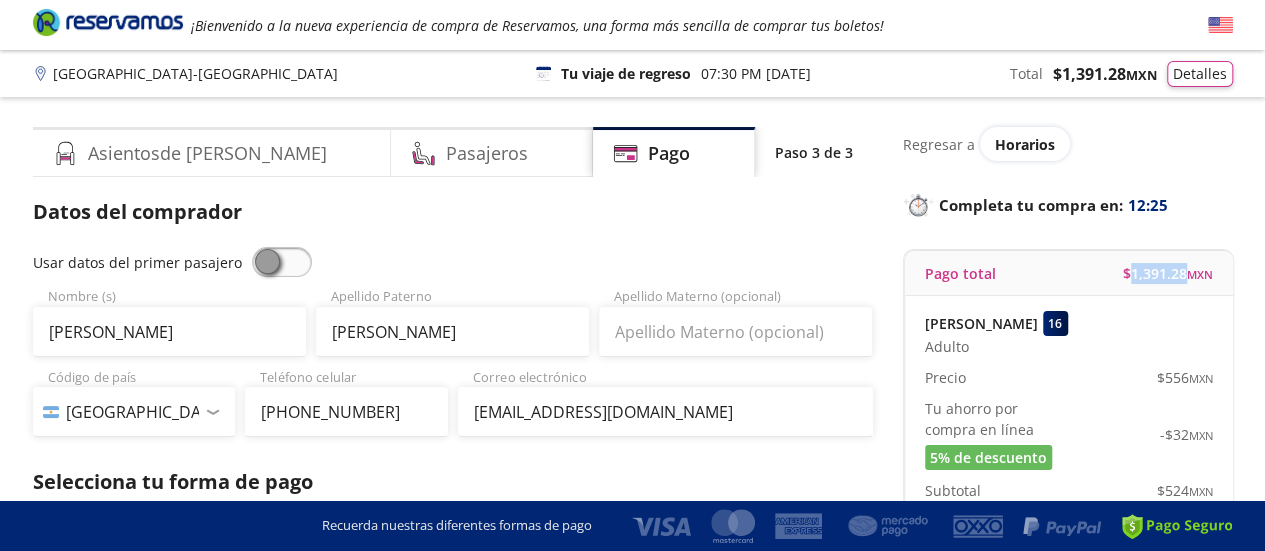 drag, startPoint x: 1128, startPoint y: 272, endPoint x: 1182, endPoint y: 273, distance: 54.00926 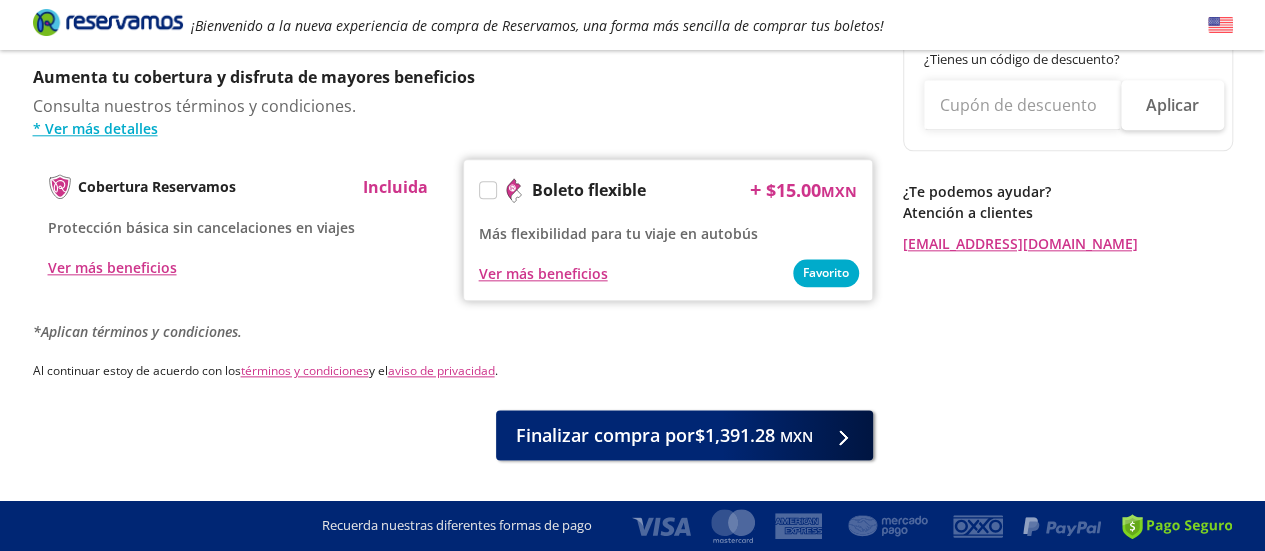 scroll, scrollTop: 1048, scrollLeft: 0, axis: vertical 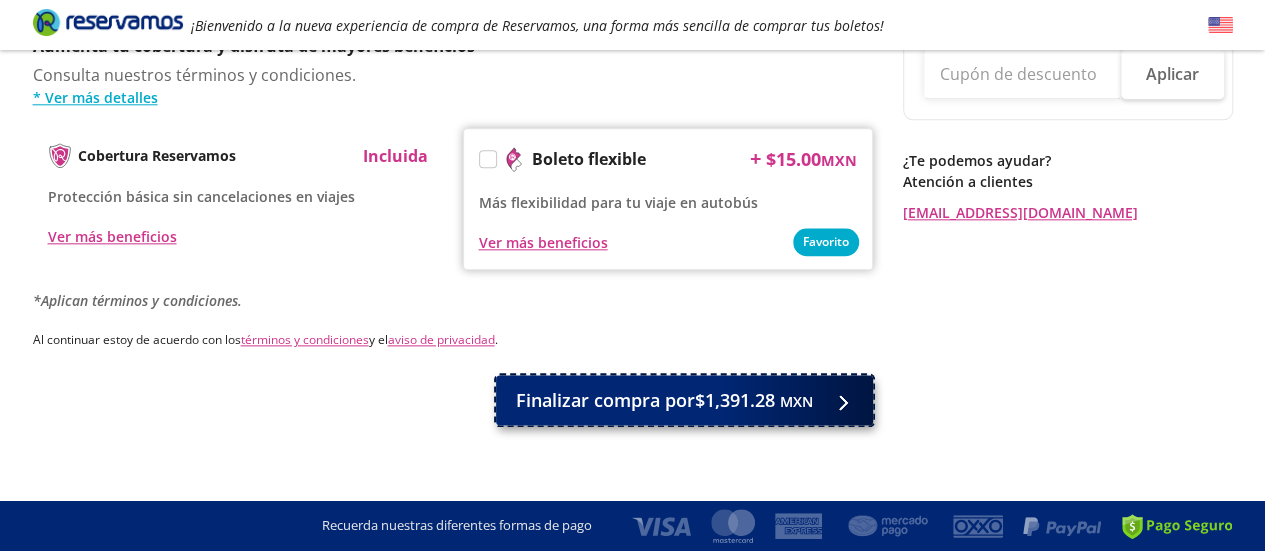 click on "Finalizar compra por  $1,391.28   MXN" at bounding box center [664, 400] 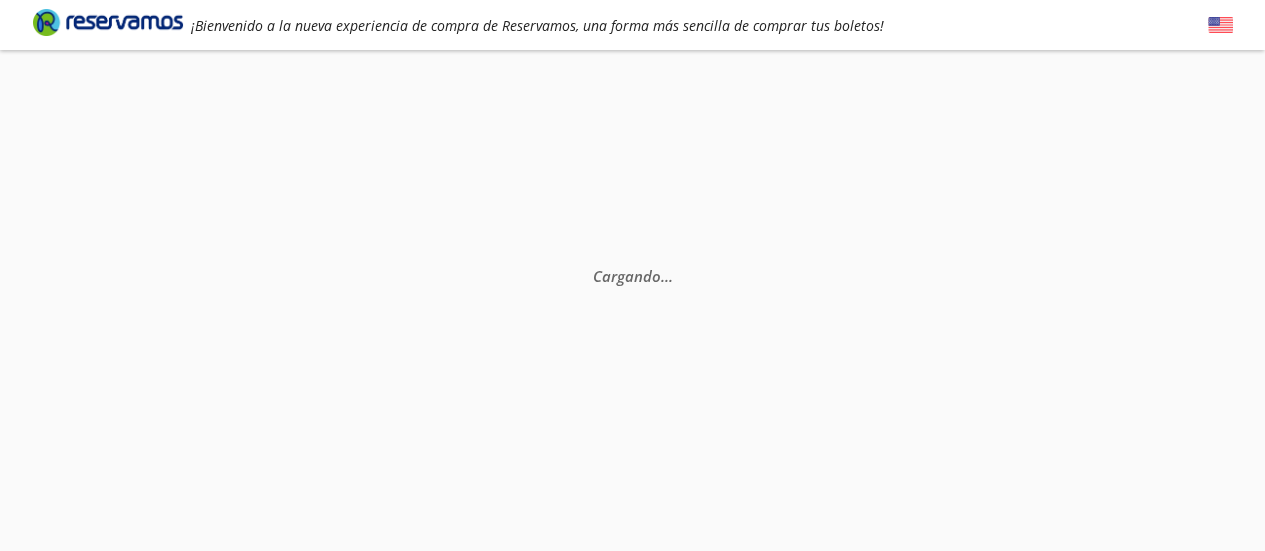 scroll, scrollTop: 130, scrollLeft: 0, axis: vertical 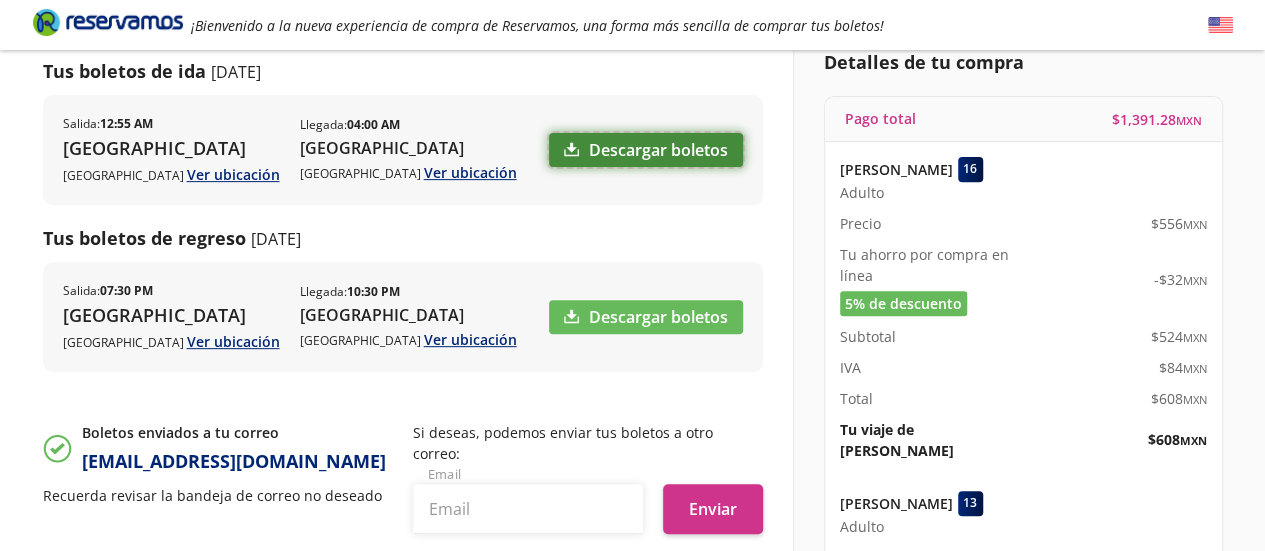 click on "Descargar boletos" at bounding box center [646, 150] 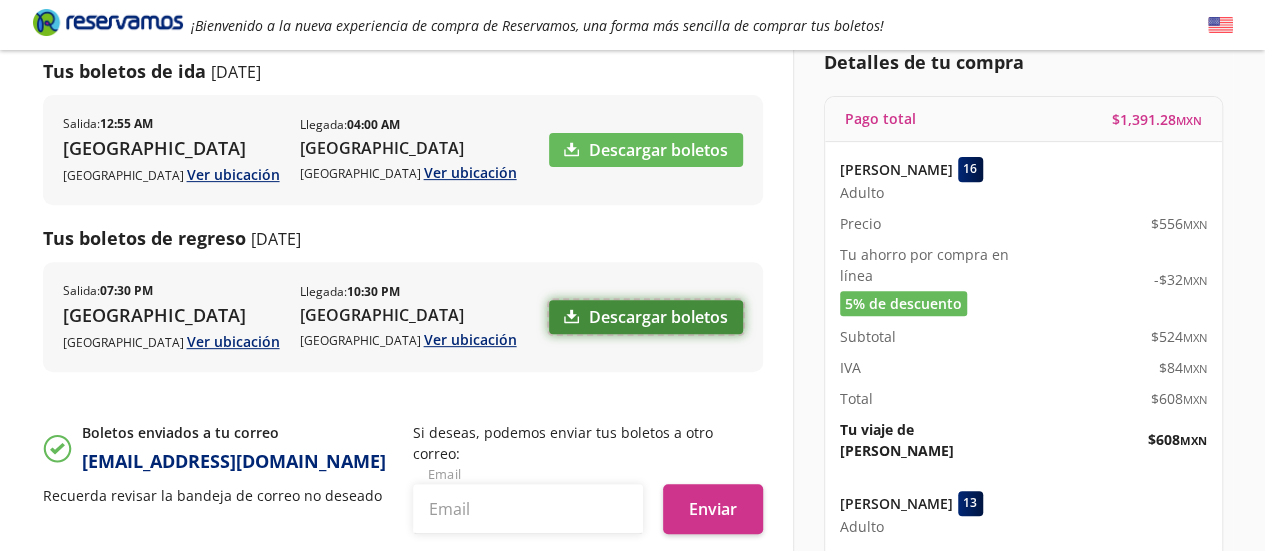 click on "Descargar boletos" at bounding box center [646, 317] 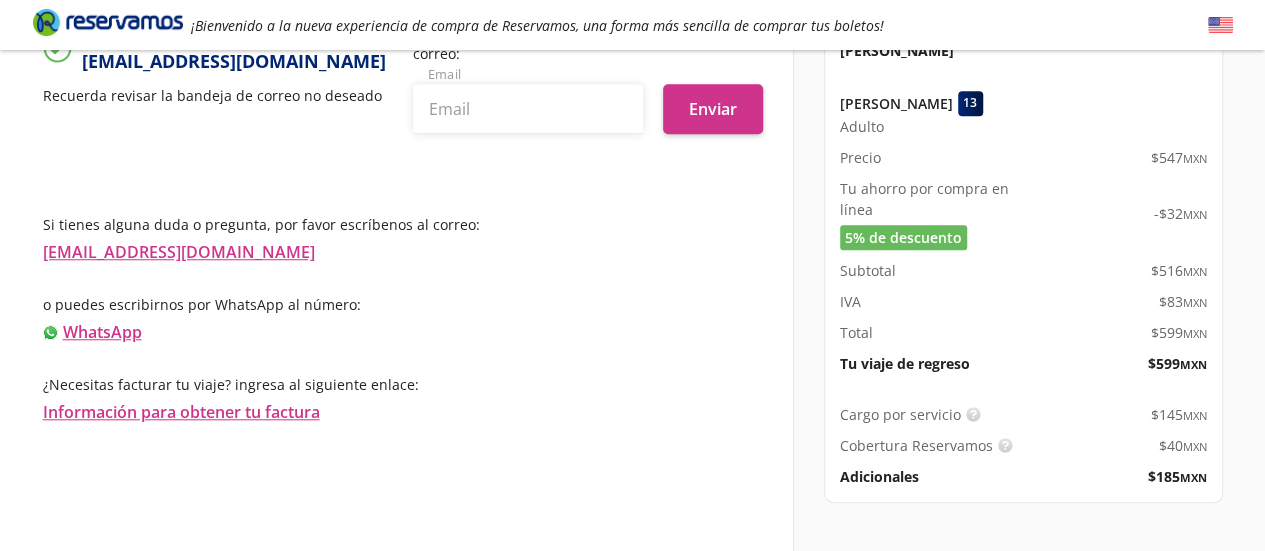 scroll, scrollTop: 764, scrollLeft: 0, axis: vertical 